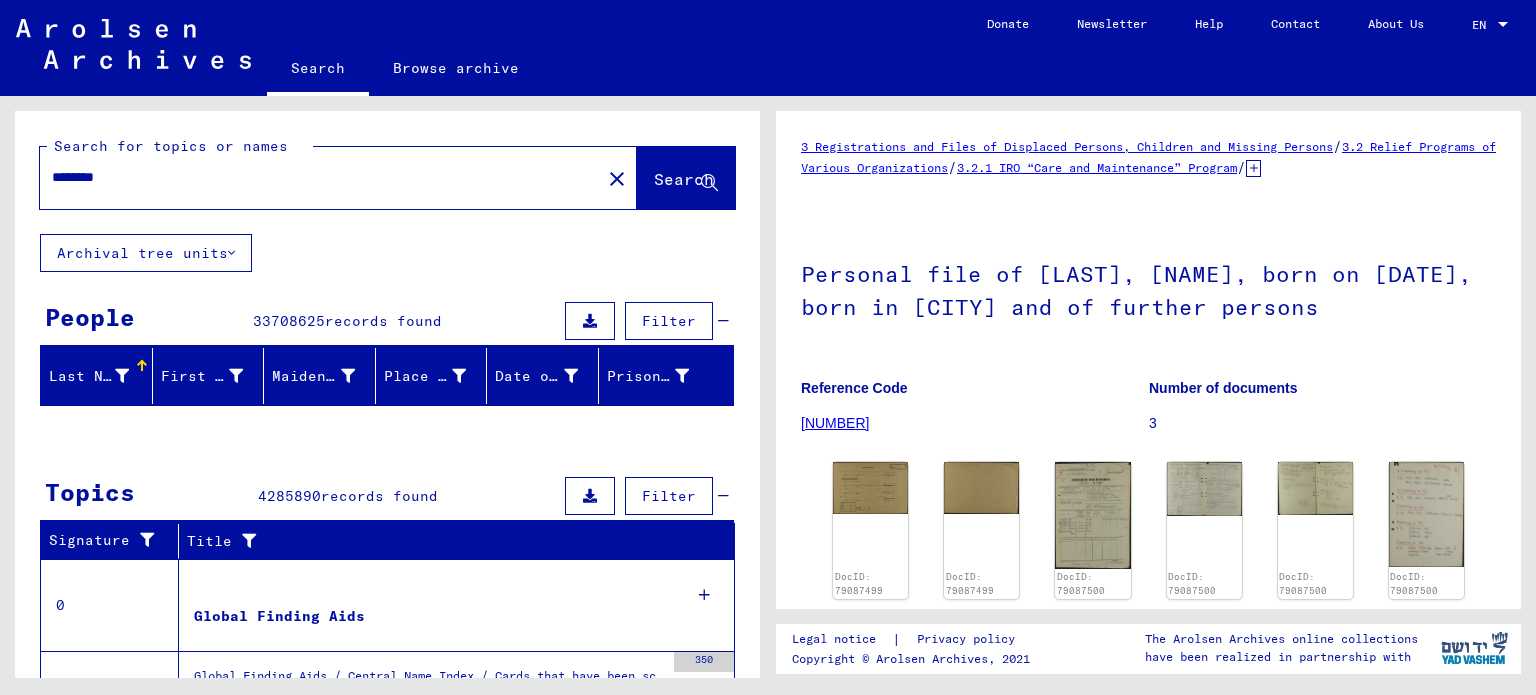 scroll, scrollTop: 0, scrollLeft: 0, axis: both 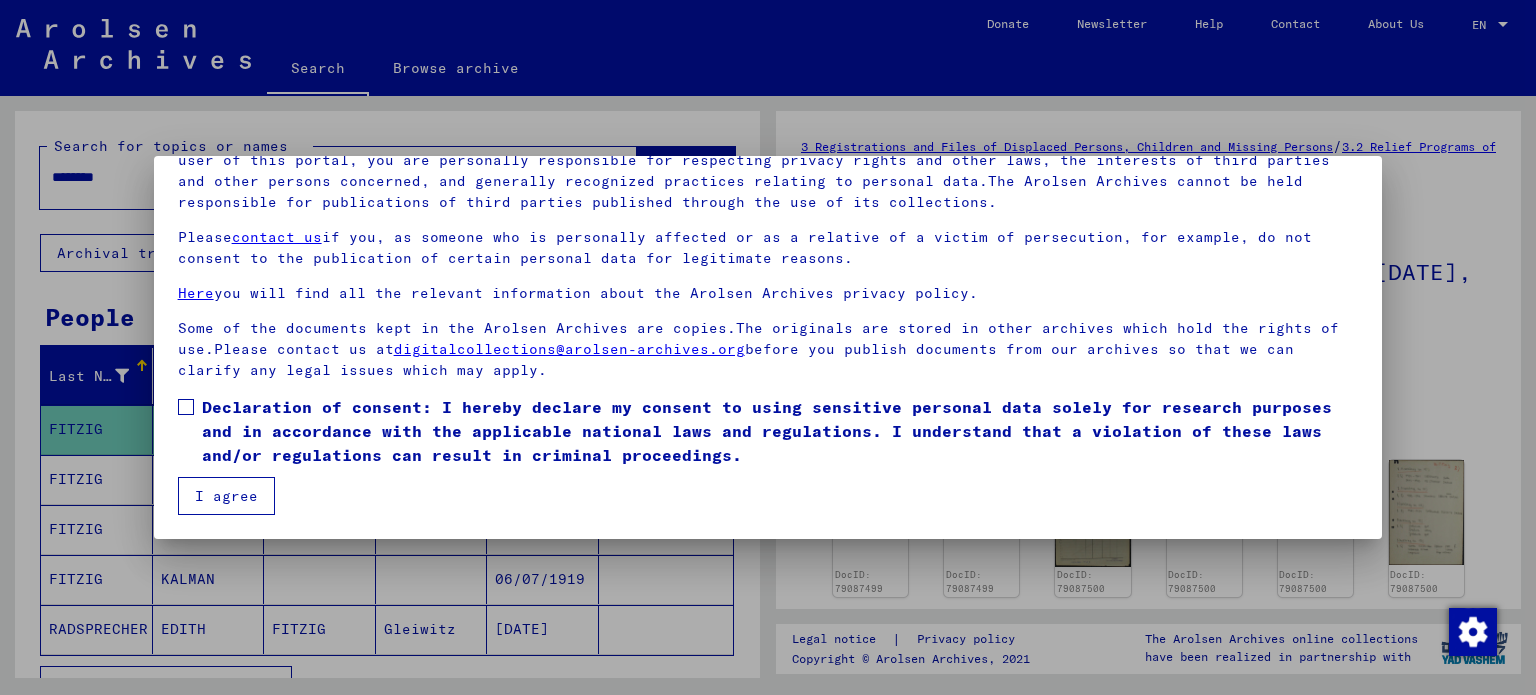 click at bounding box center [186, 407] 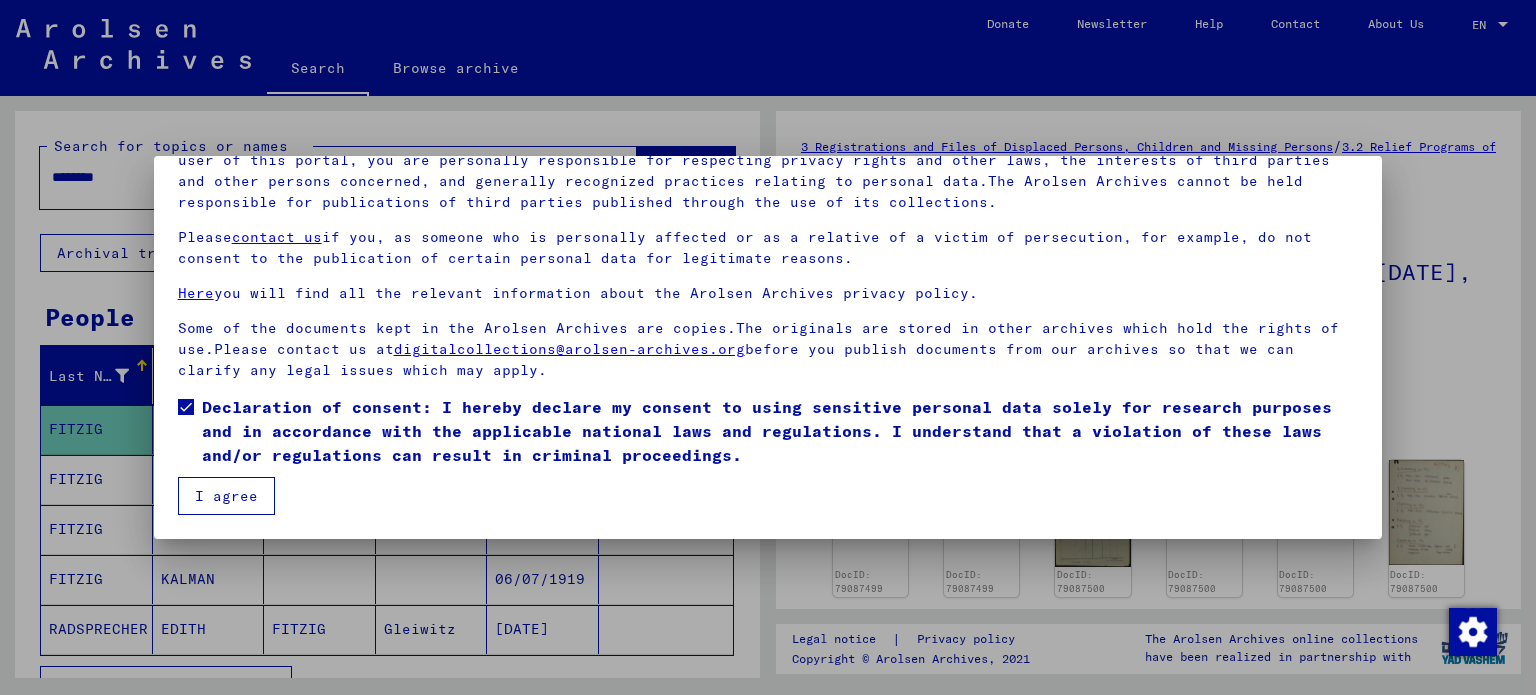 click on "I agree" at bounding box center (226, 496) 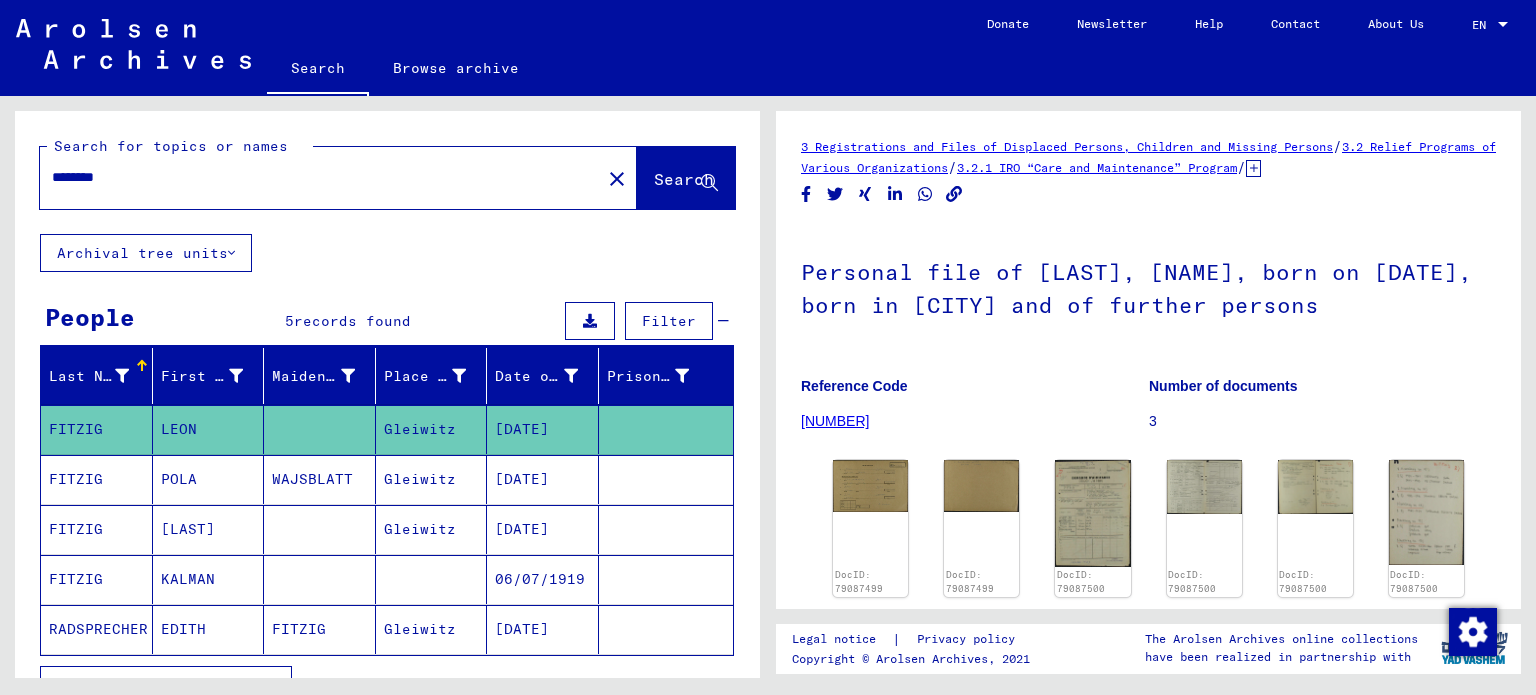 click on "********" at bounding box center [320, 177] 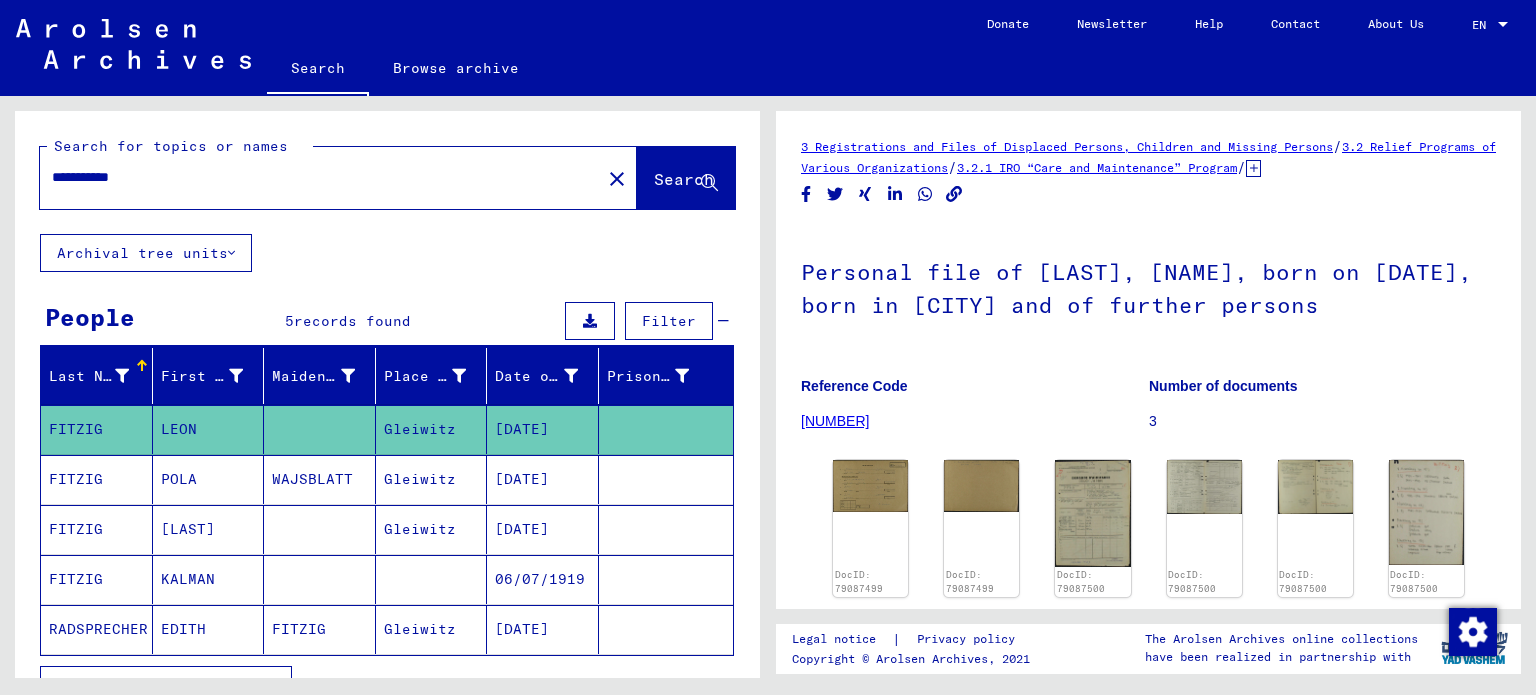 type on "**********" 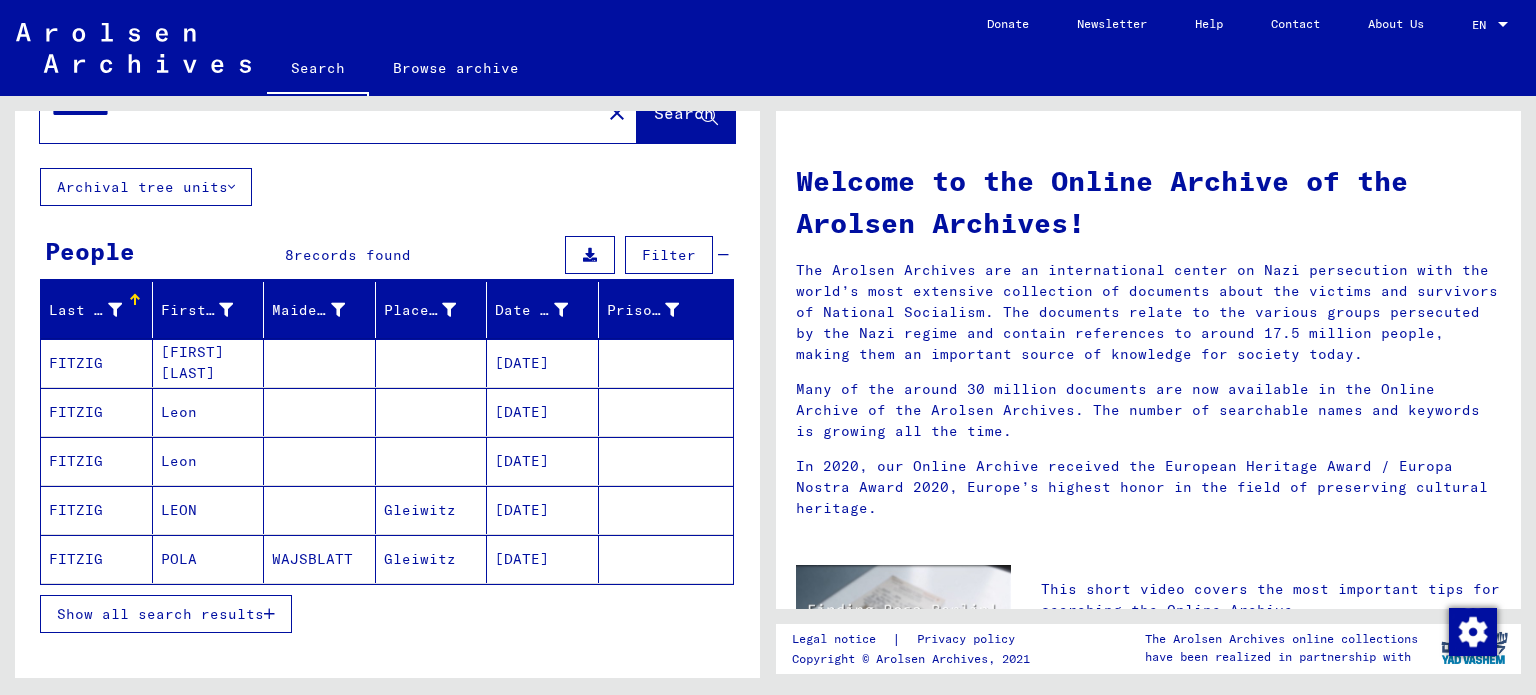 scroll, scrollTop: 100, scrollLeft: 0, axis: vertical 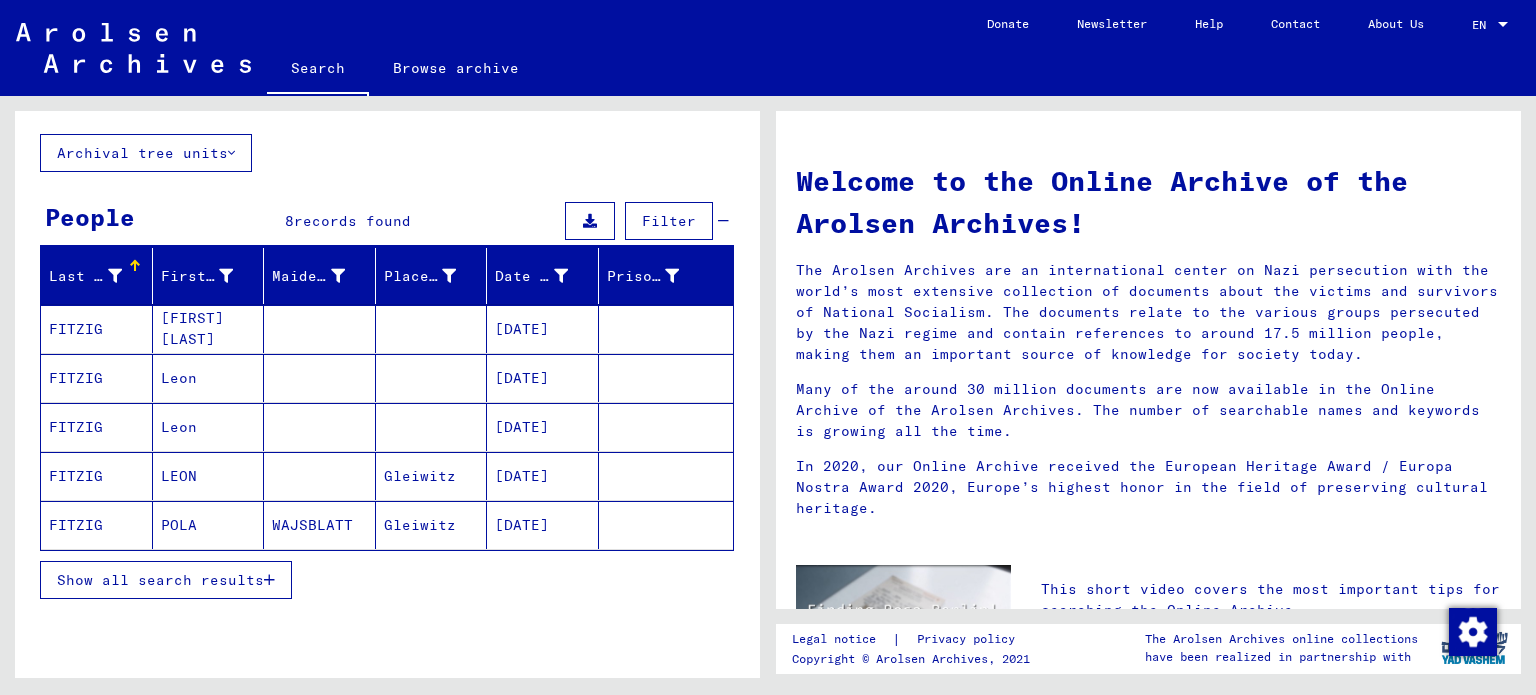 click on "FITZIG" at bounding box center [97, 378] 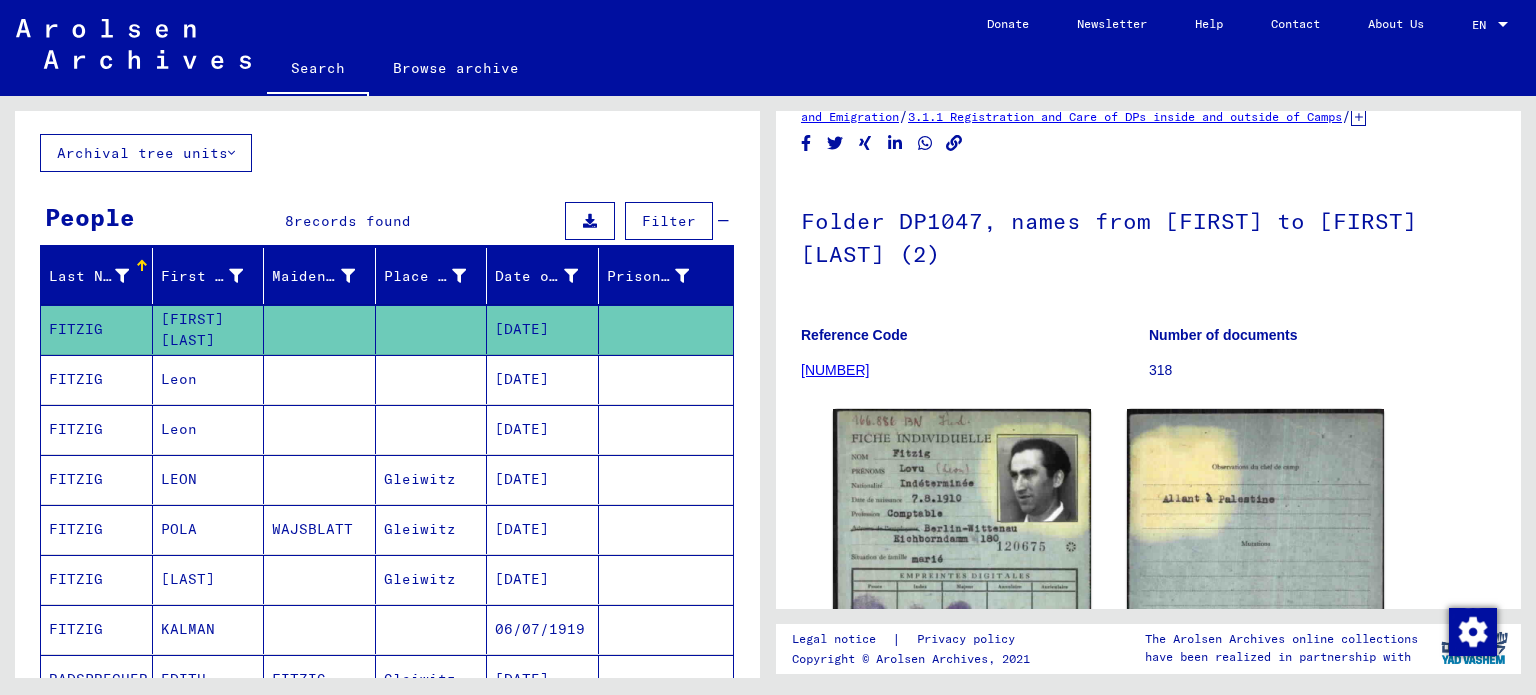 scroll, scrollTop: 100, scrollLeft: 0, axis: vertical 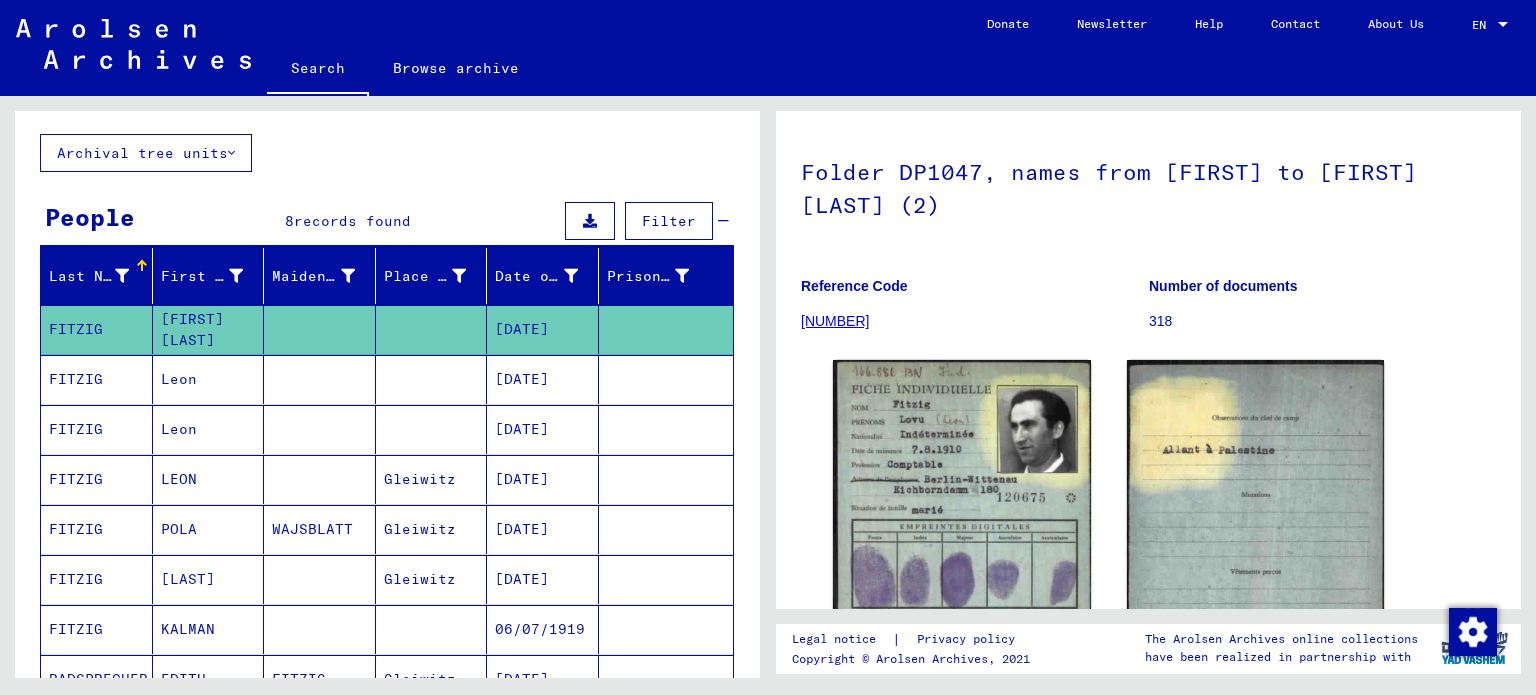 click on "[NUMBER]" 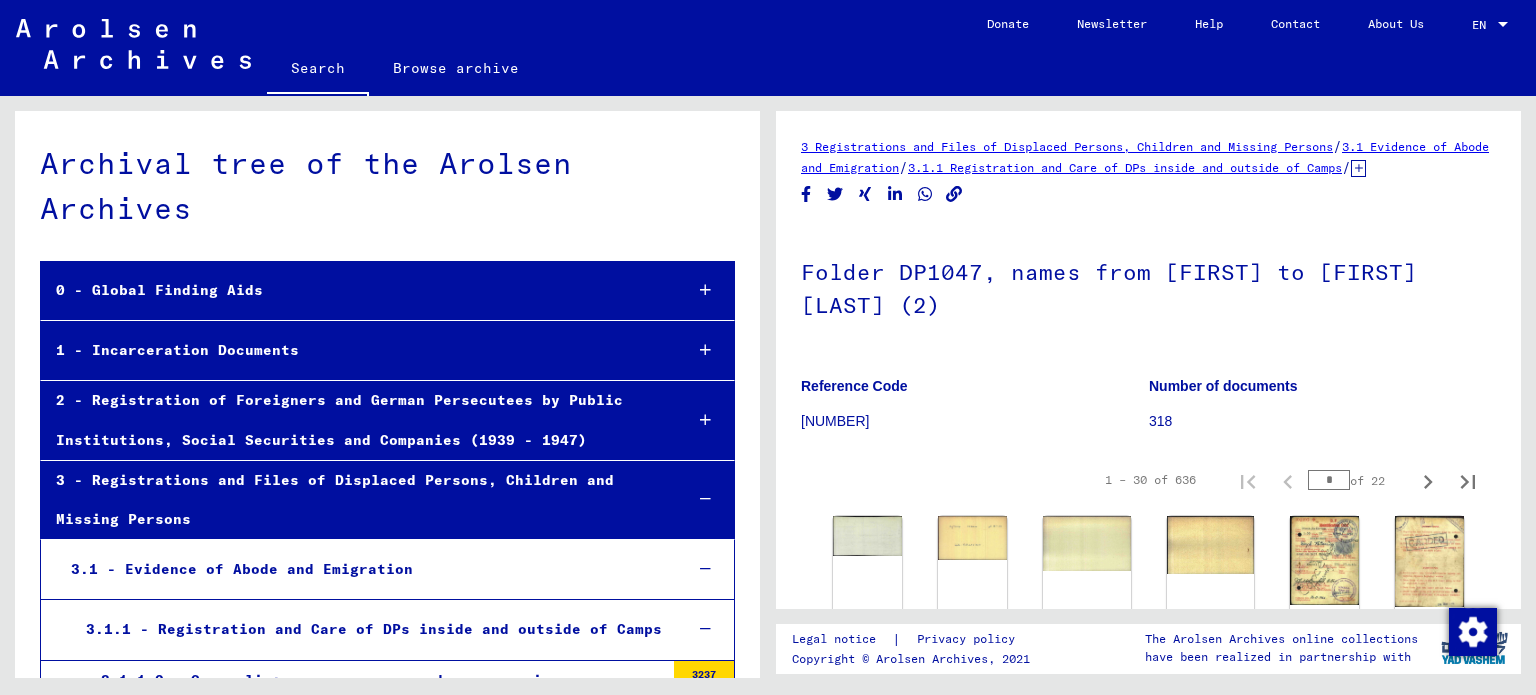 scroll, scrollTop: 14242, scrollLeft: 0, axis: vertical 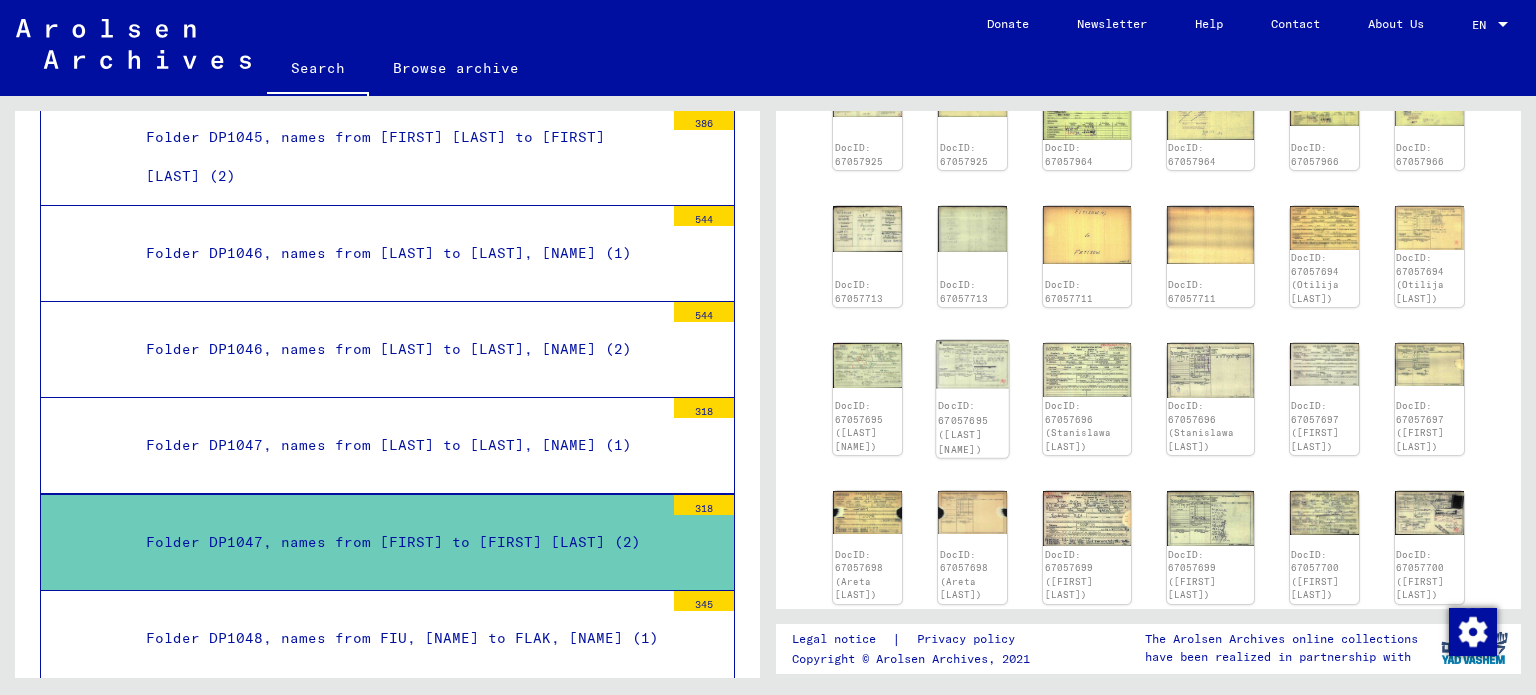 click 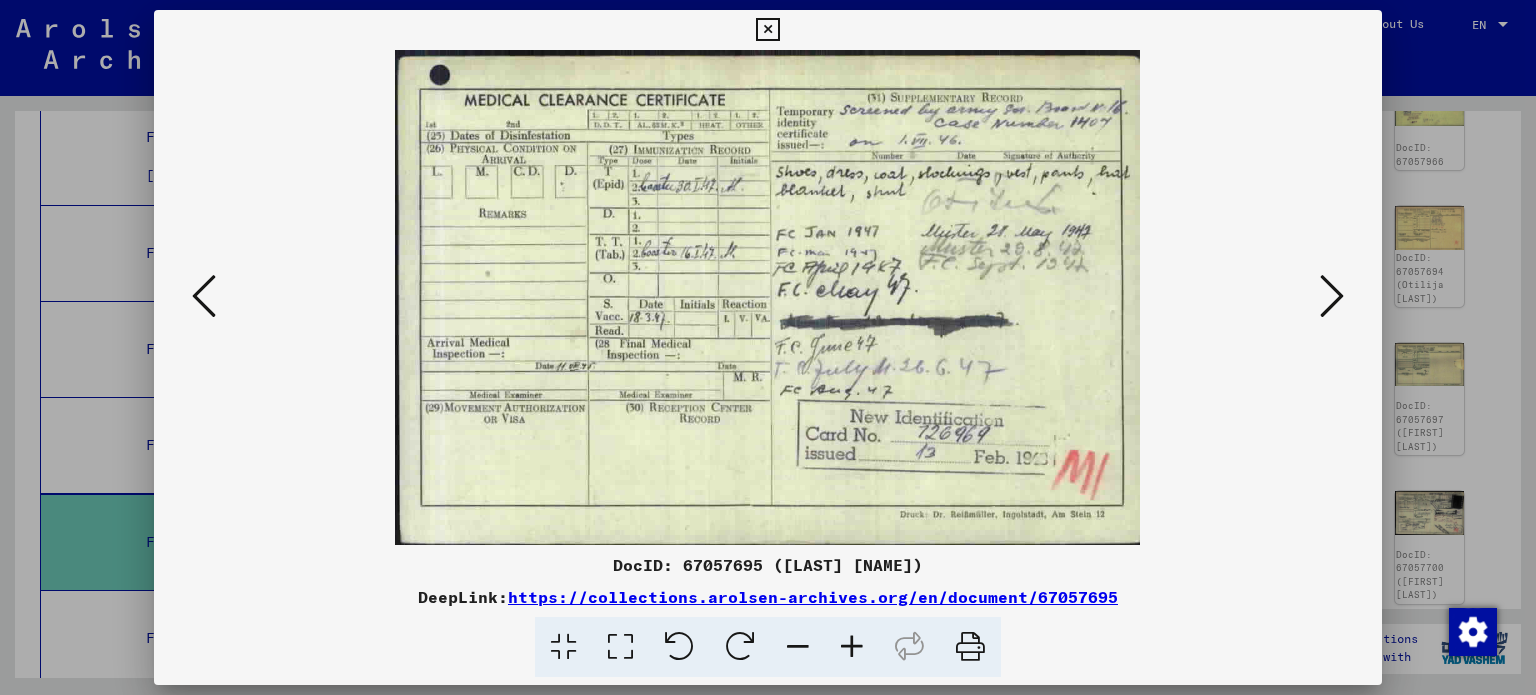 drag, startPoint x: 766, startPoint y: 27, endPoint x: 789, endPoint y: 39, distance: 25.942244 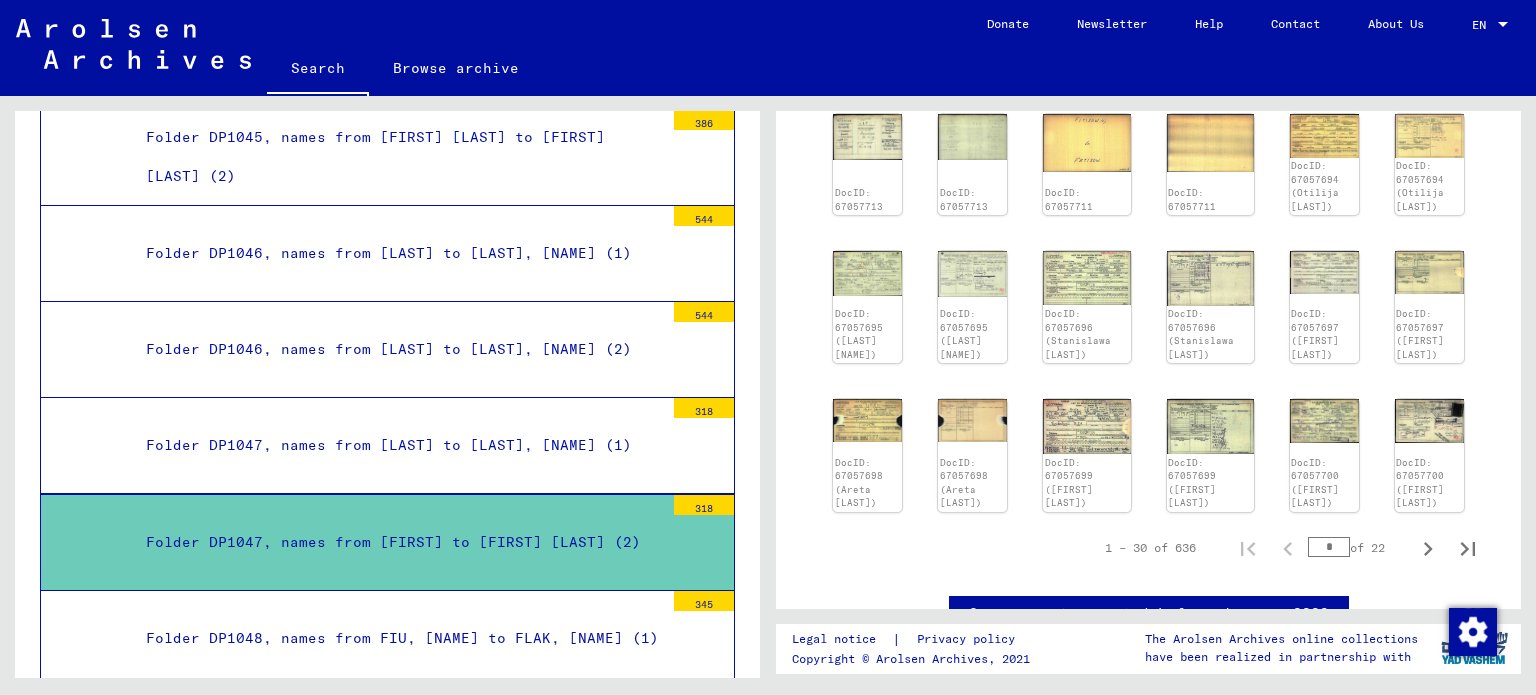 scroll, scrollTop: 900, scrollLeft: 0, axis: vertical 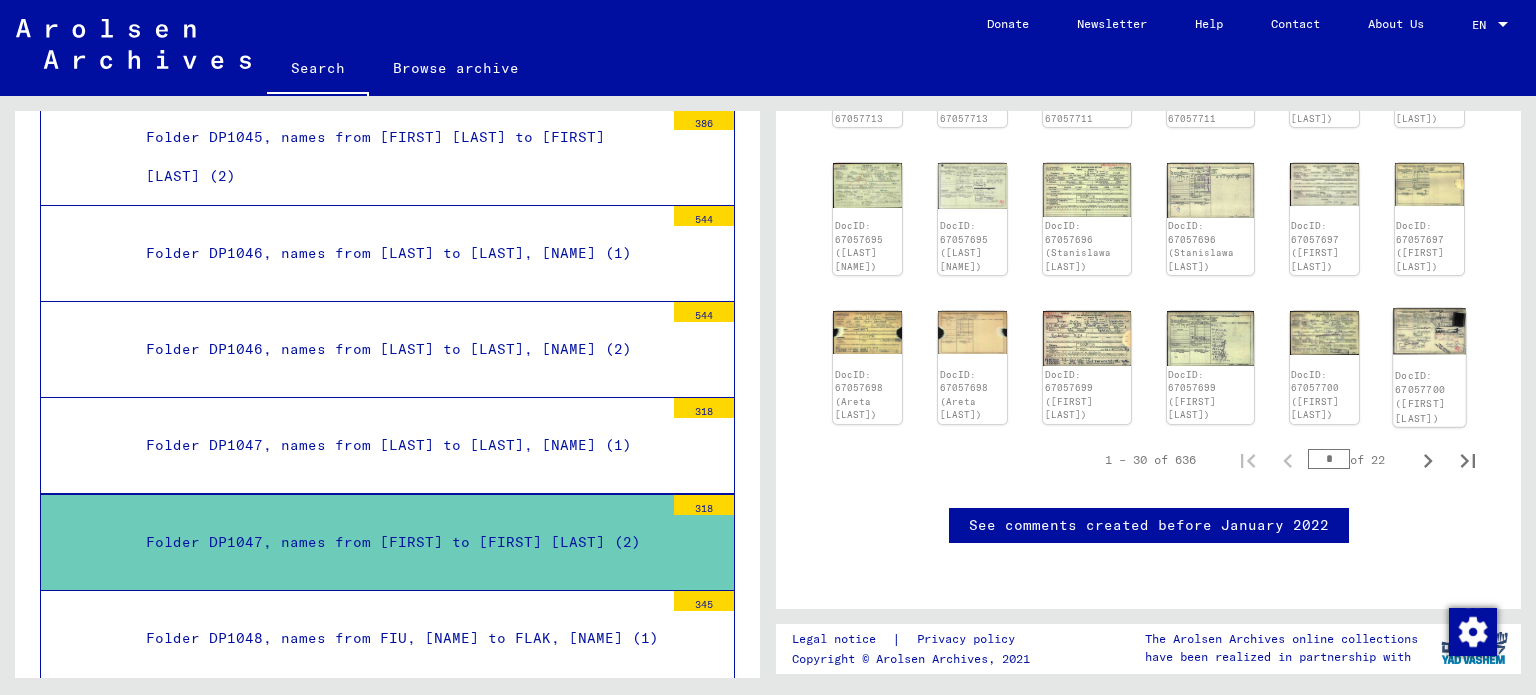 click on "DocID: 67057700 ([FIRST] [LAST])" 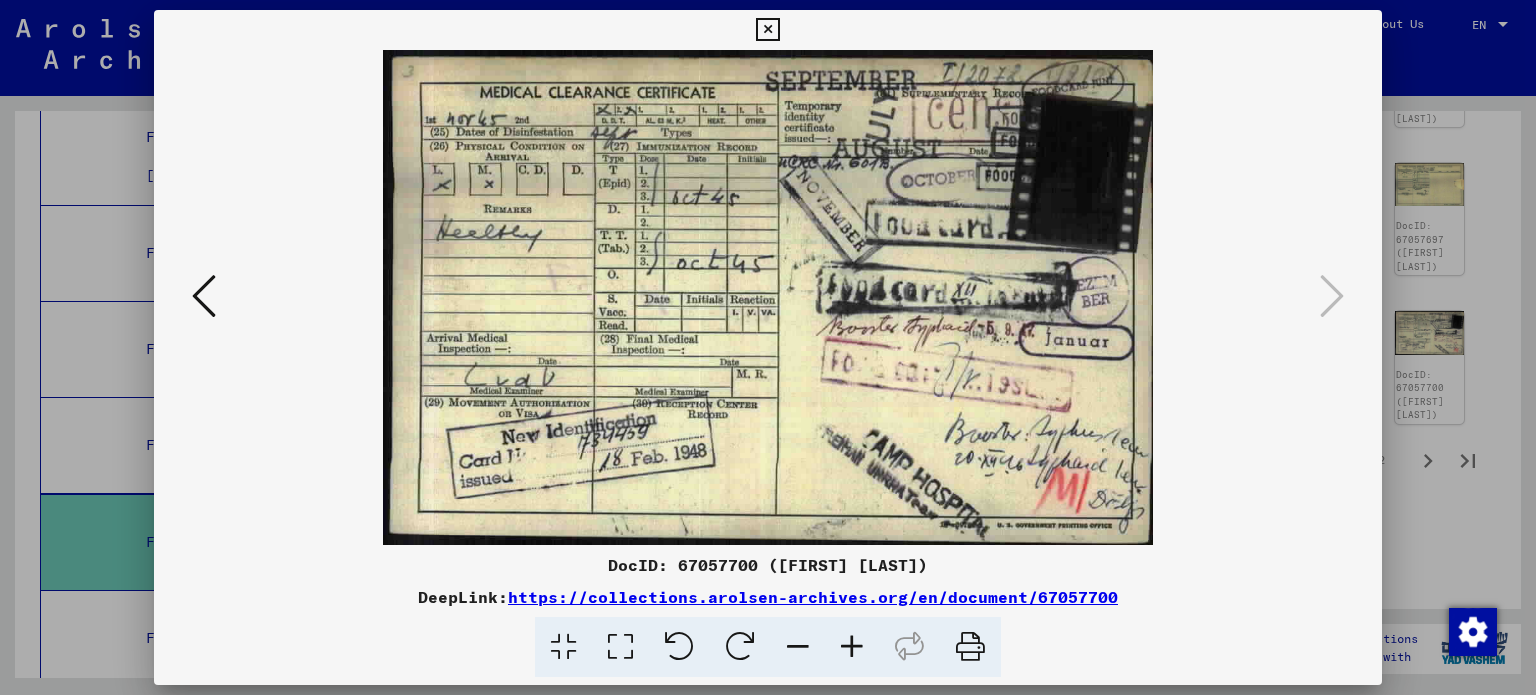 click at bounding box center [767, 30] 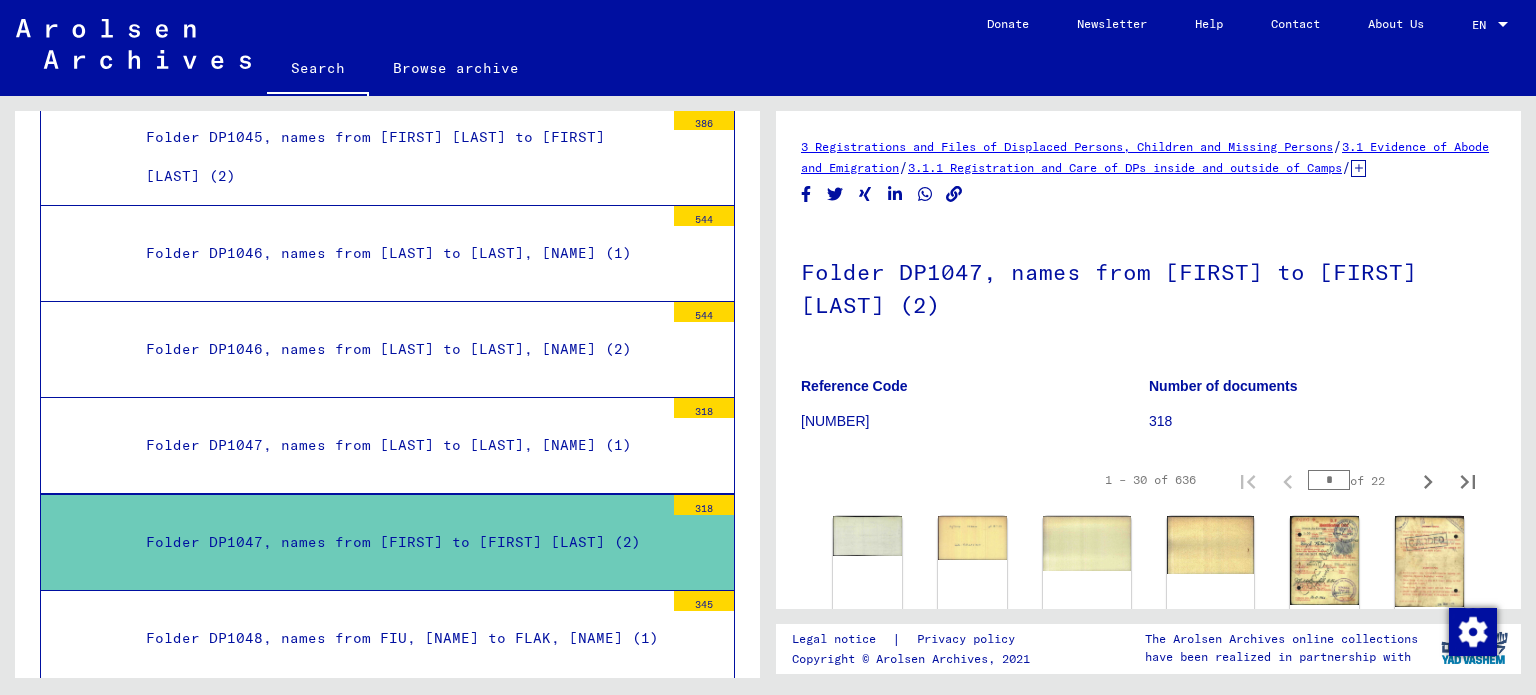 scroll, scrollTop: 200, scrollLeft: 0, axis: vertical 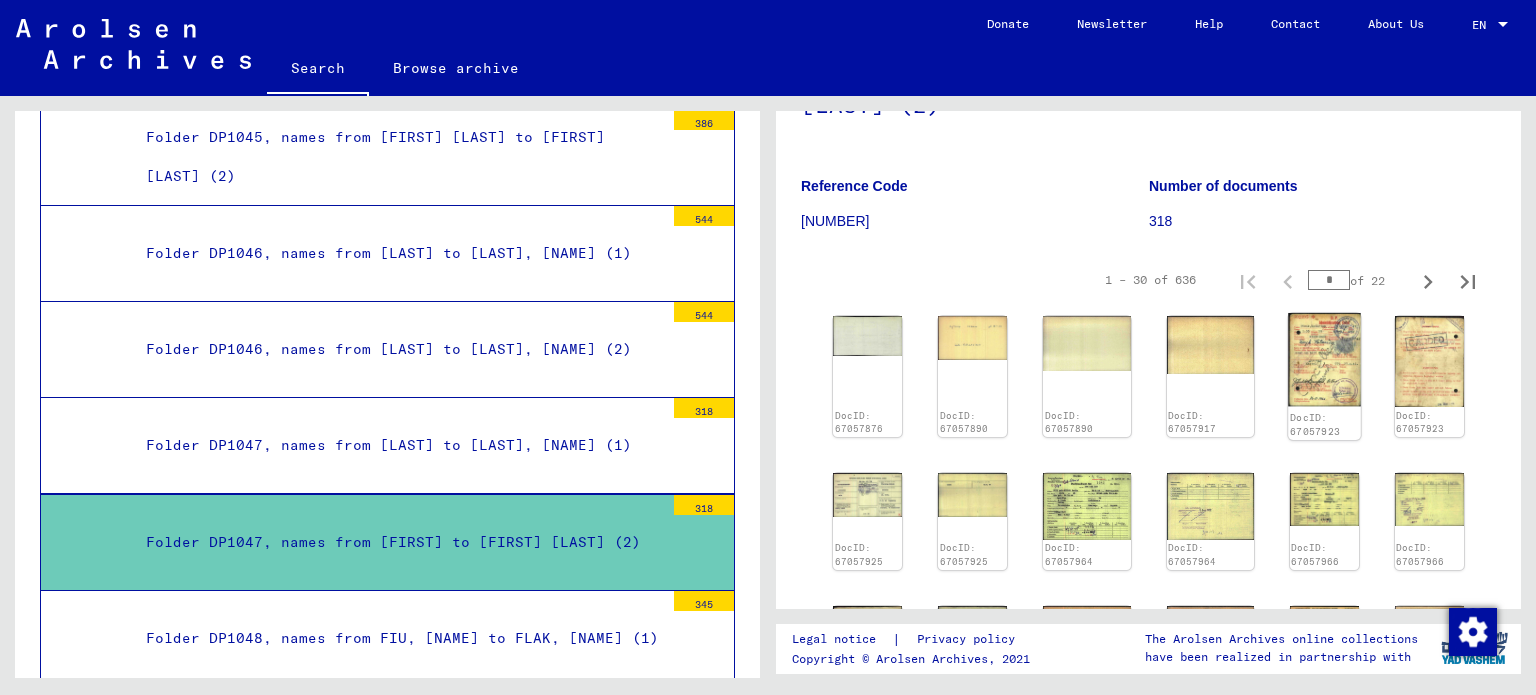 click 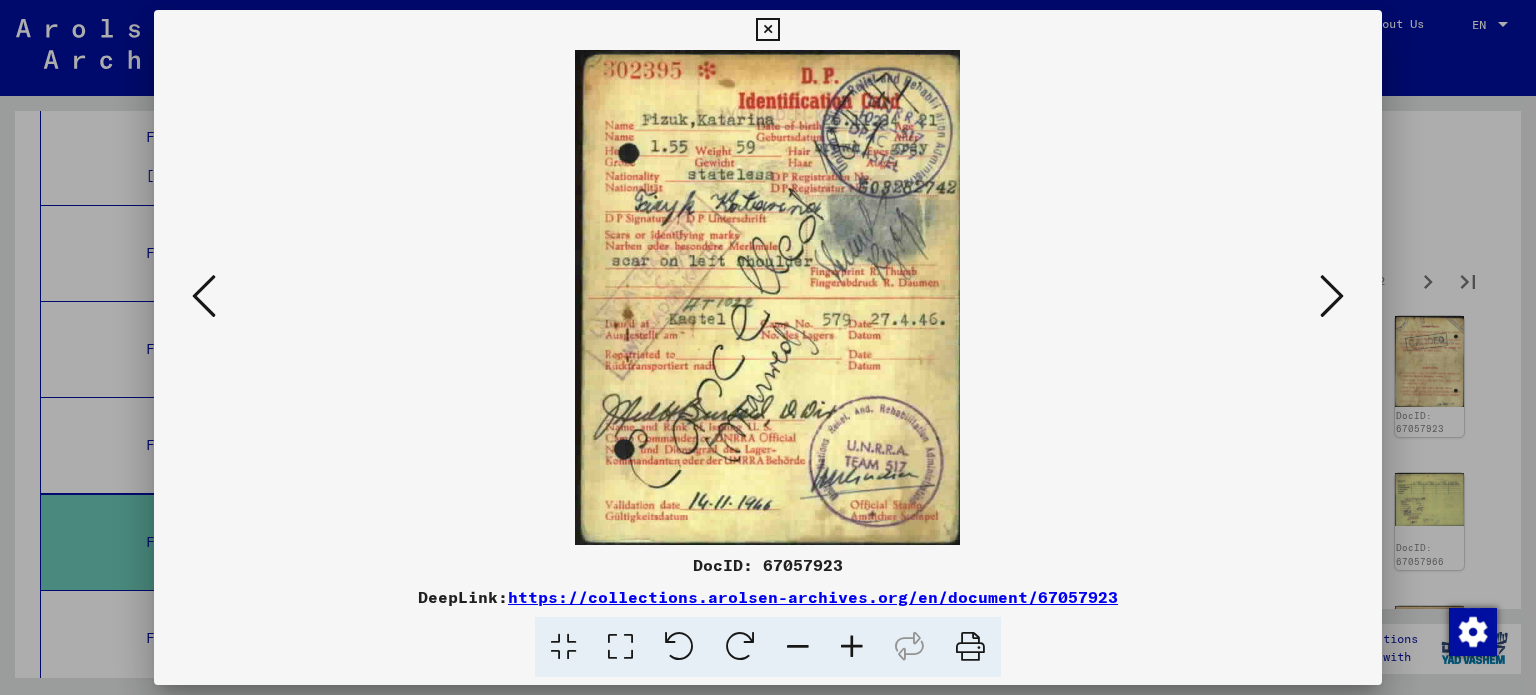 click at bounding box center (767, 30) 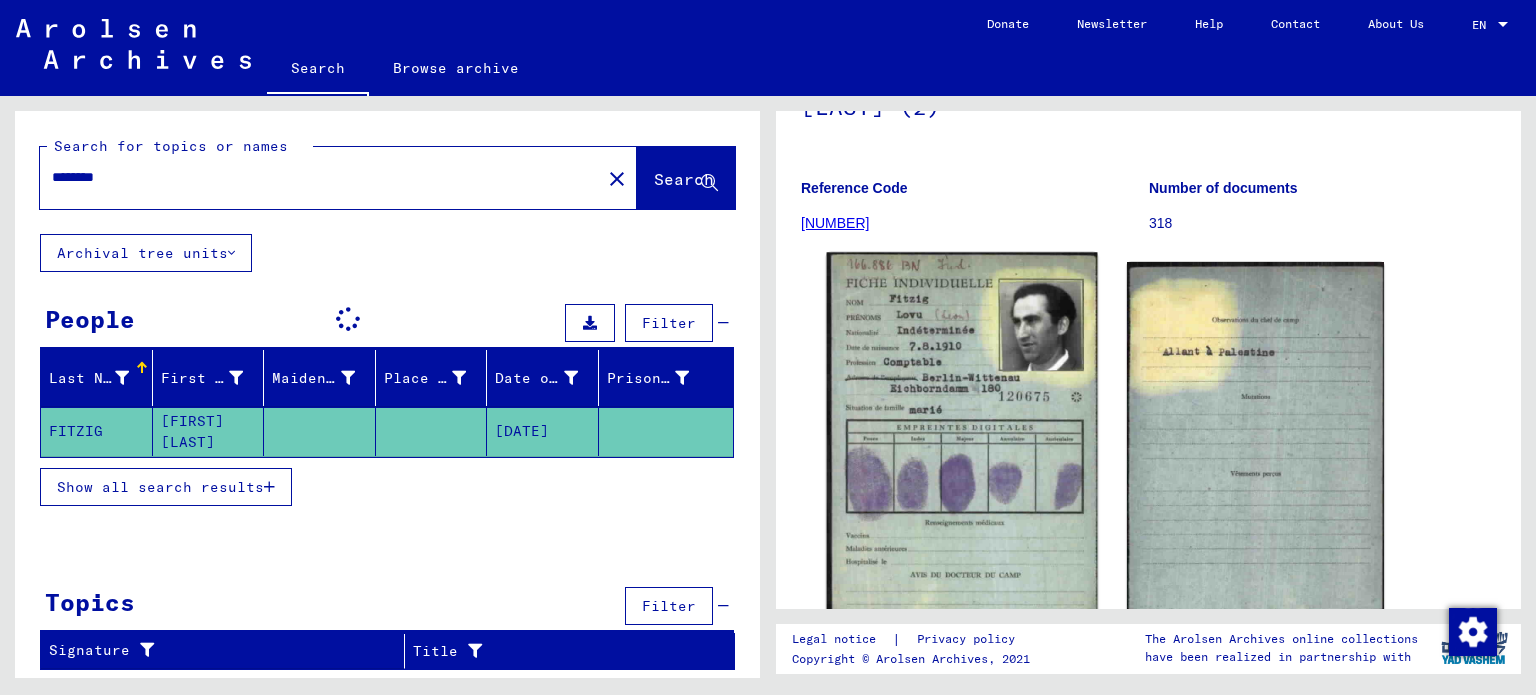 scroll, scrollTop: 200, scrollLeft: 0, axis: vertical 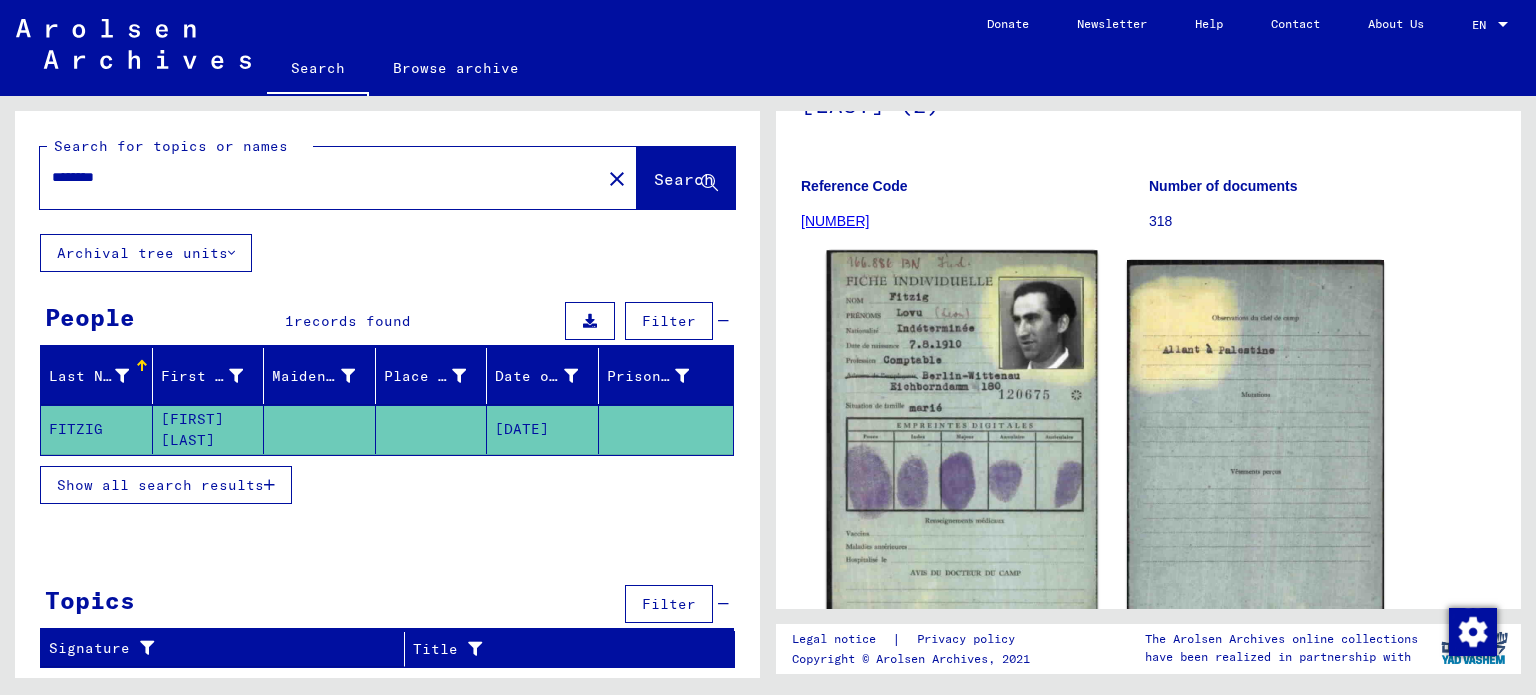 click 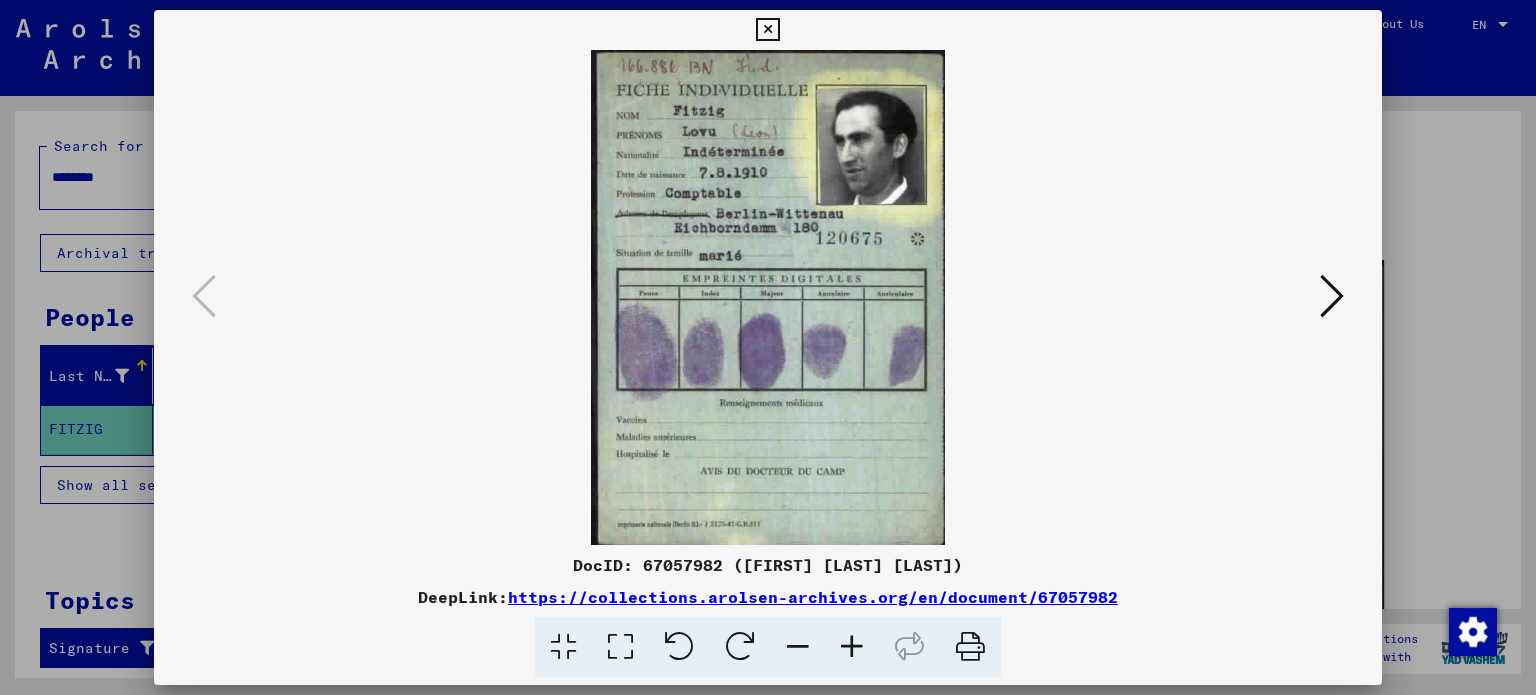 click at bounding box center (970, 647) 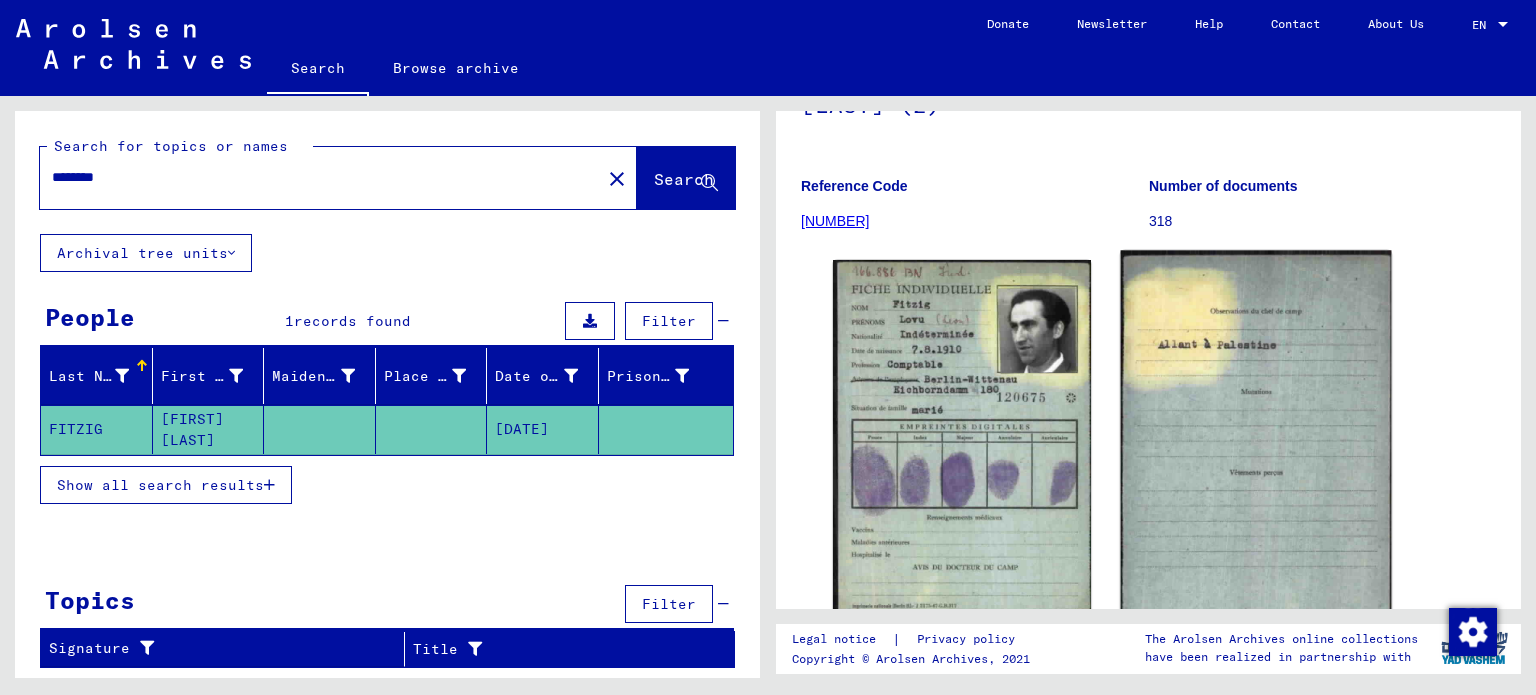 click 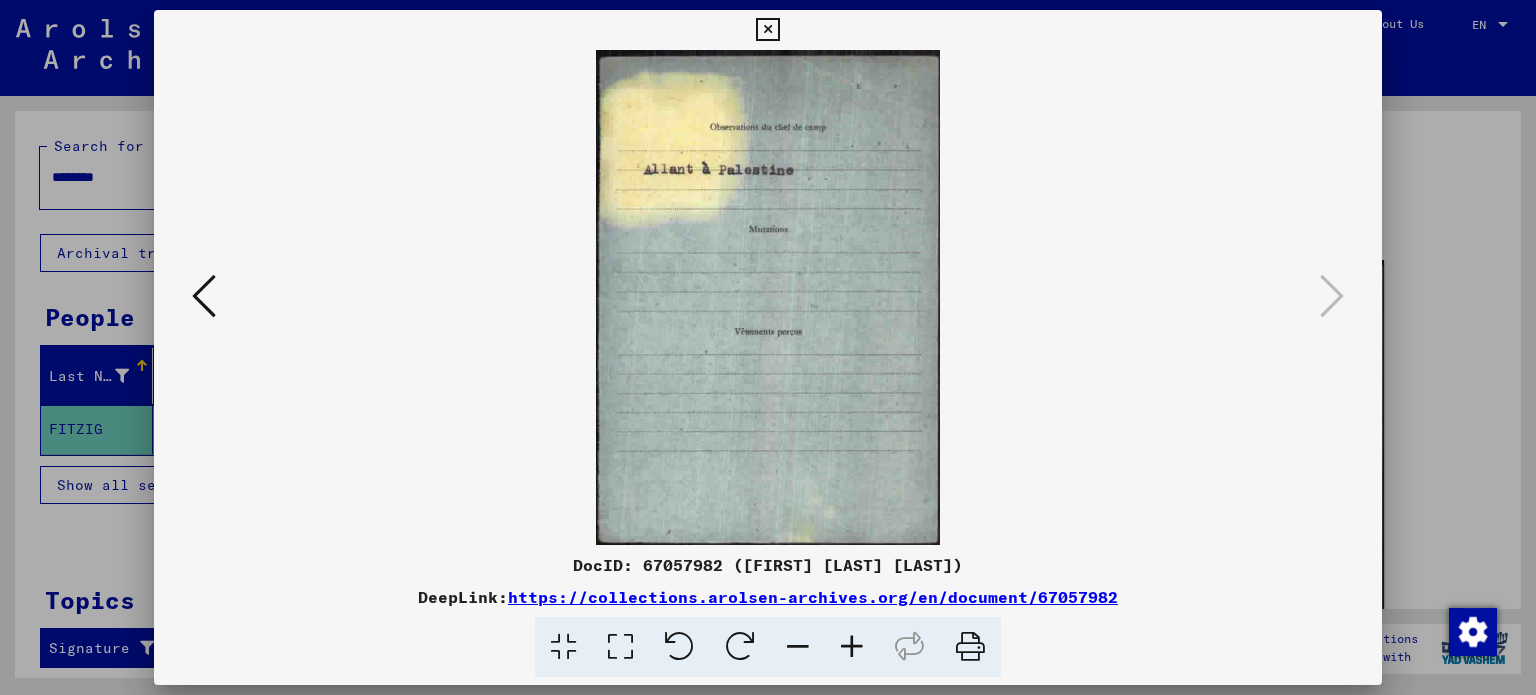 click at bounding box center [970, 647] 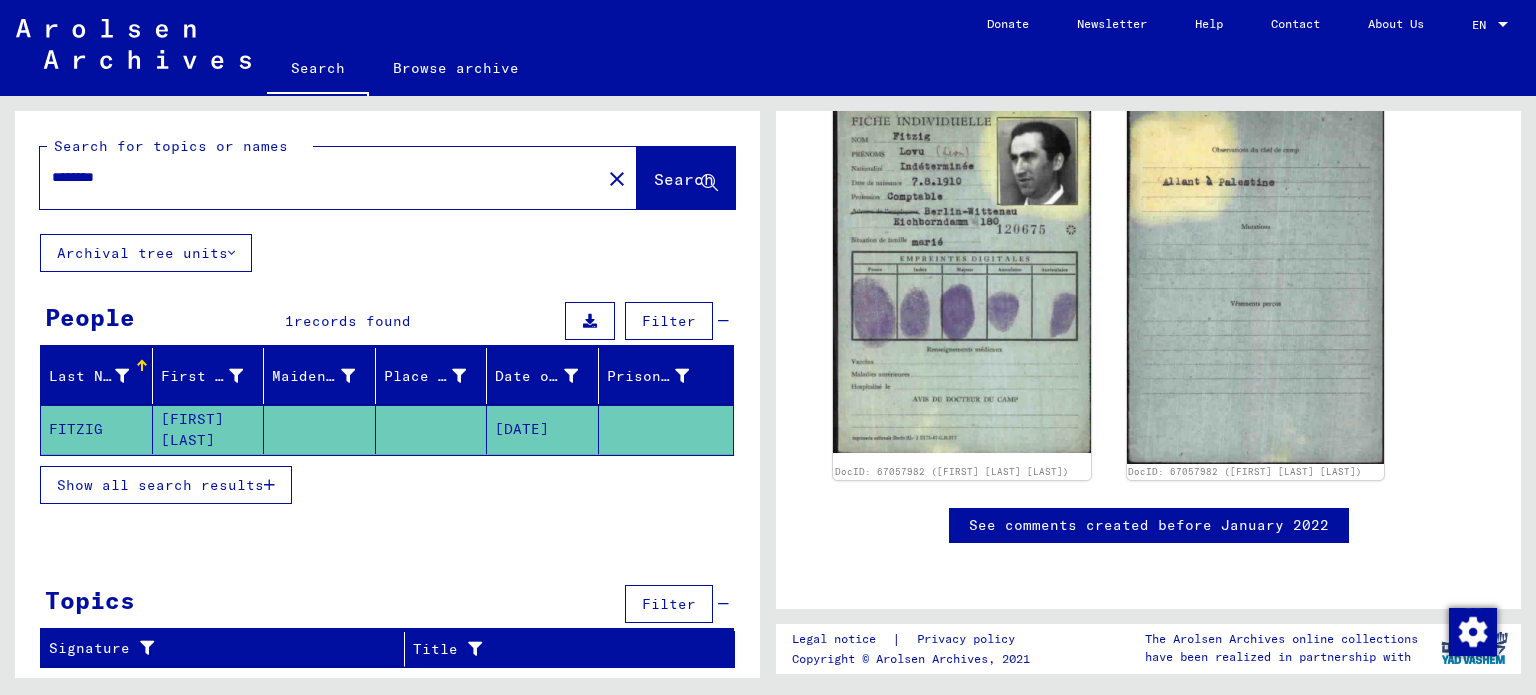 scroll, scrollTop: 1012, scrollLeft: 0, axis: vertical 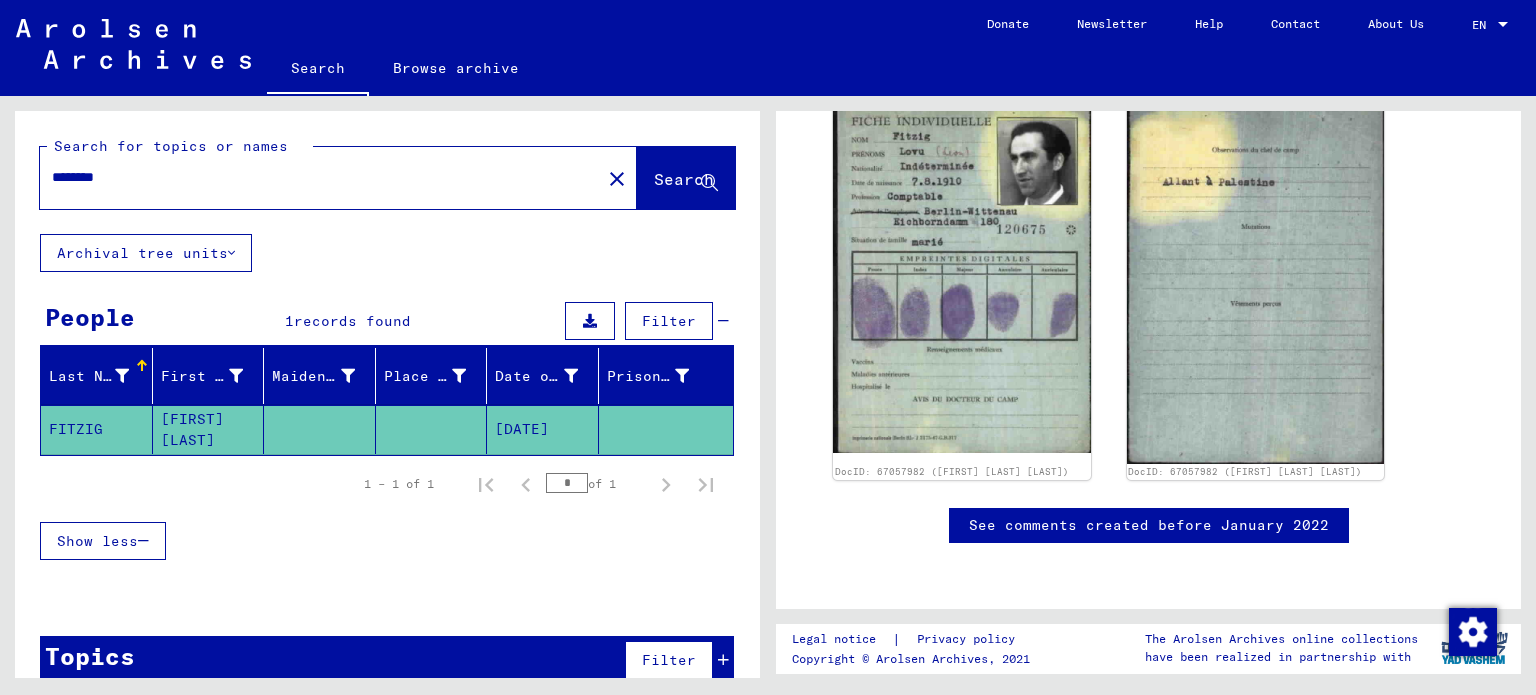type on "**********" 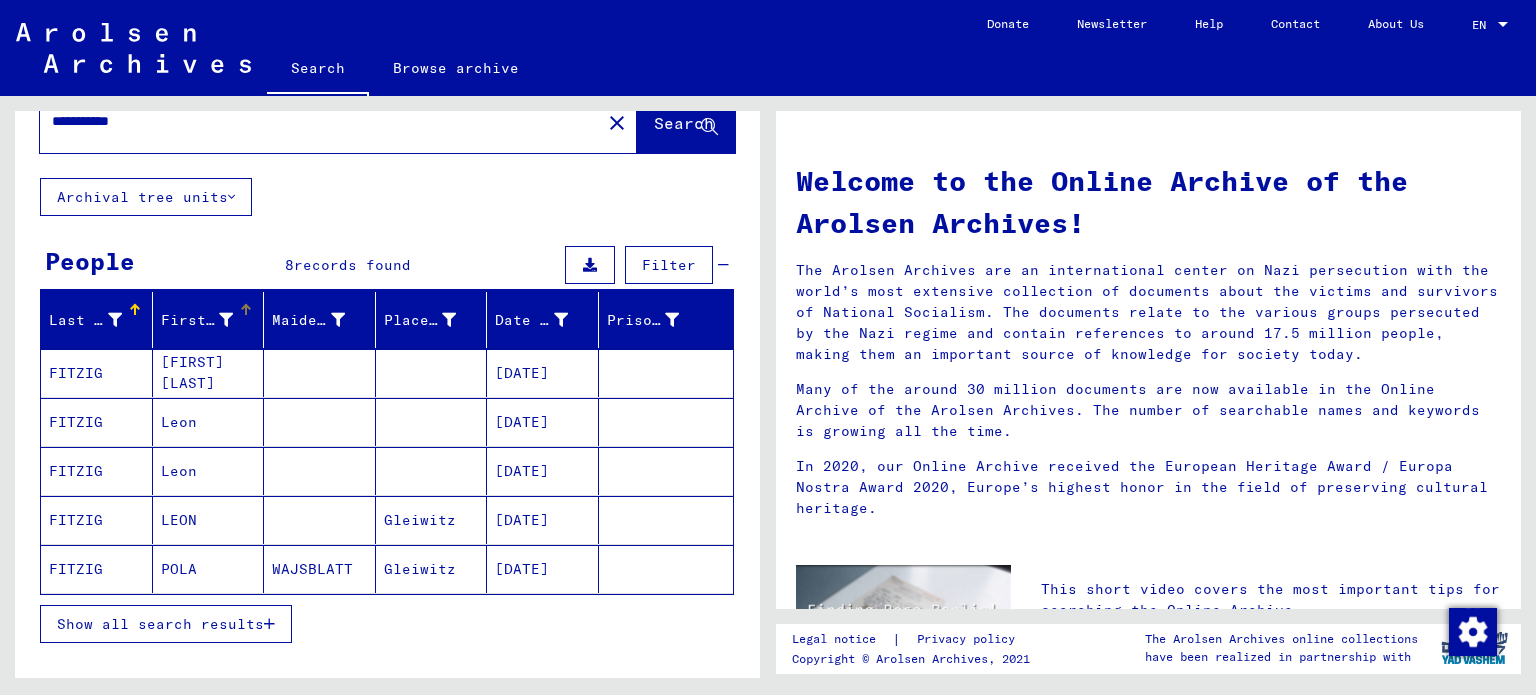 scroll, scrollTop: 100, scrollLeft: 0, axis: vertical 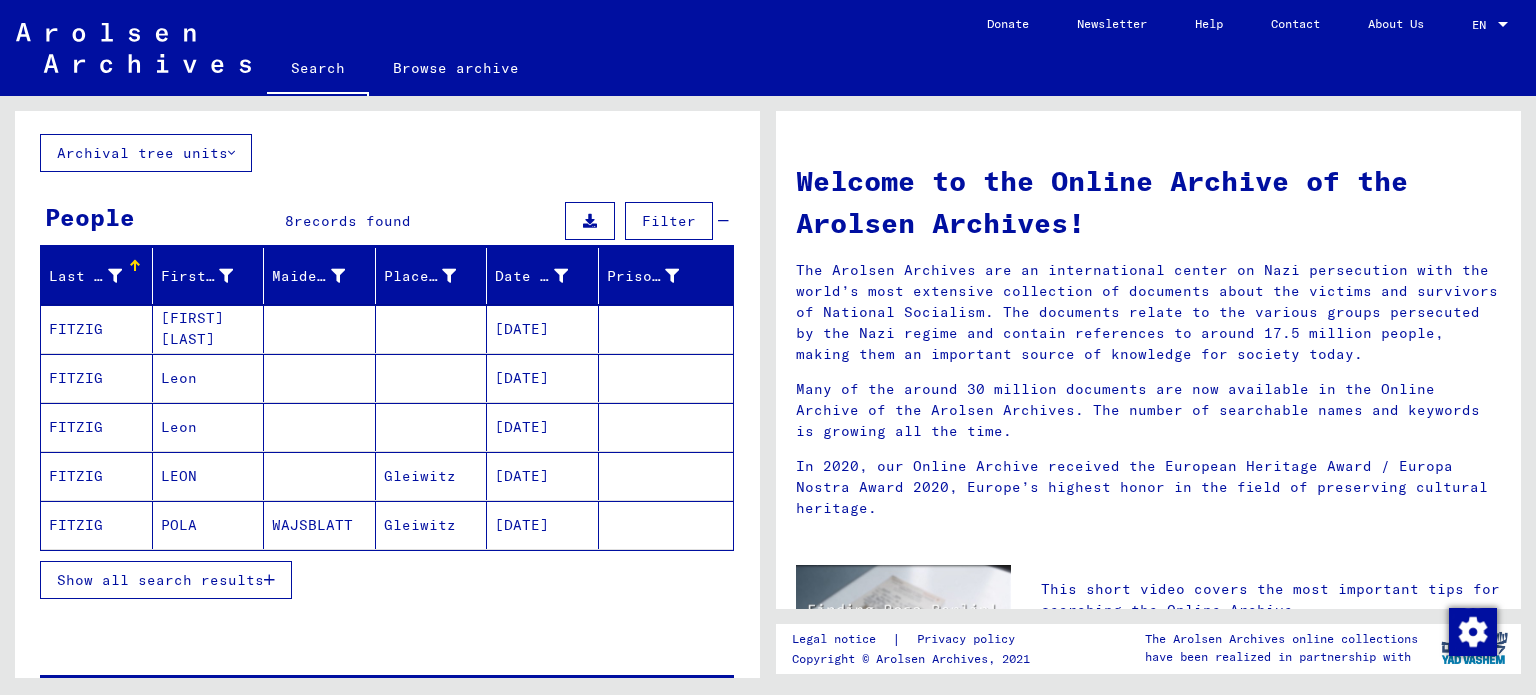 click on "FITZIG" at bounding box center (97, 427) 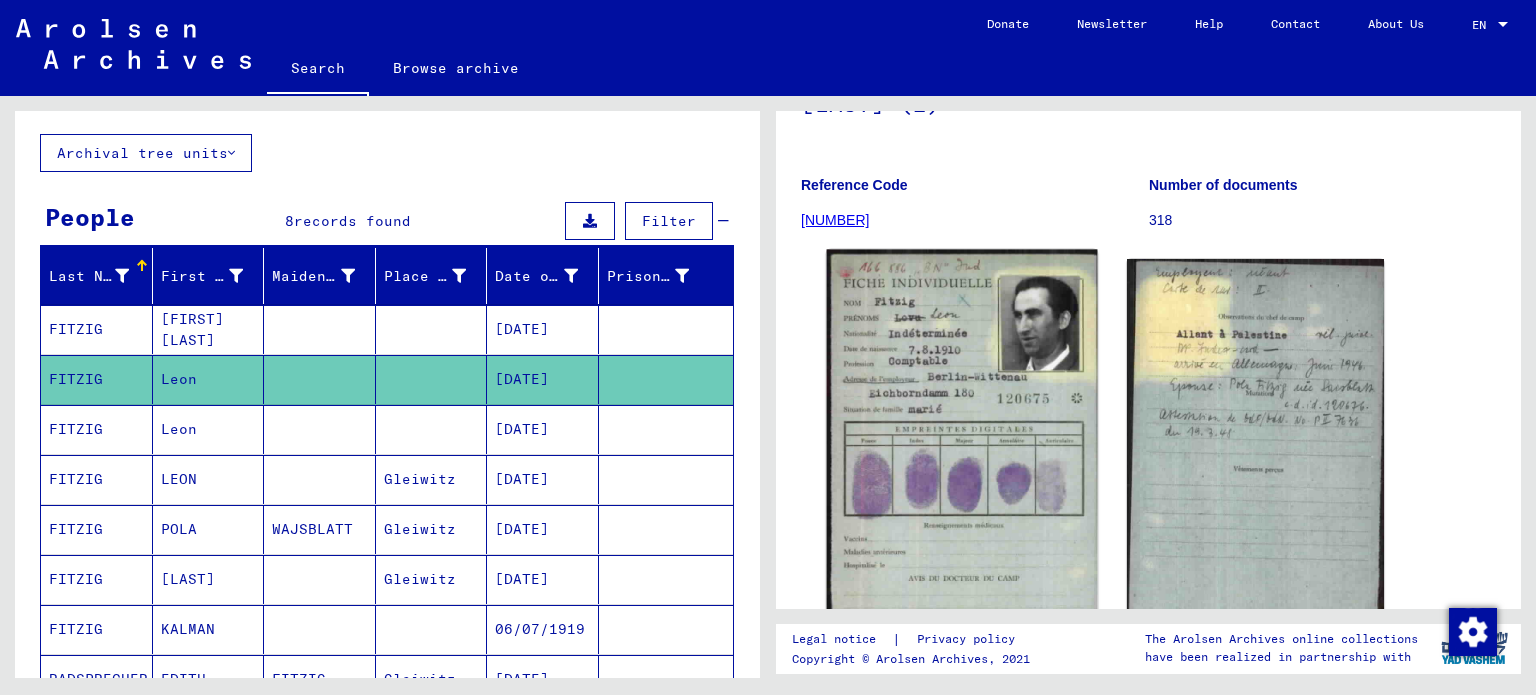 scroll, scrollTop: 200, scrollLeft: 0, axis: vertical 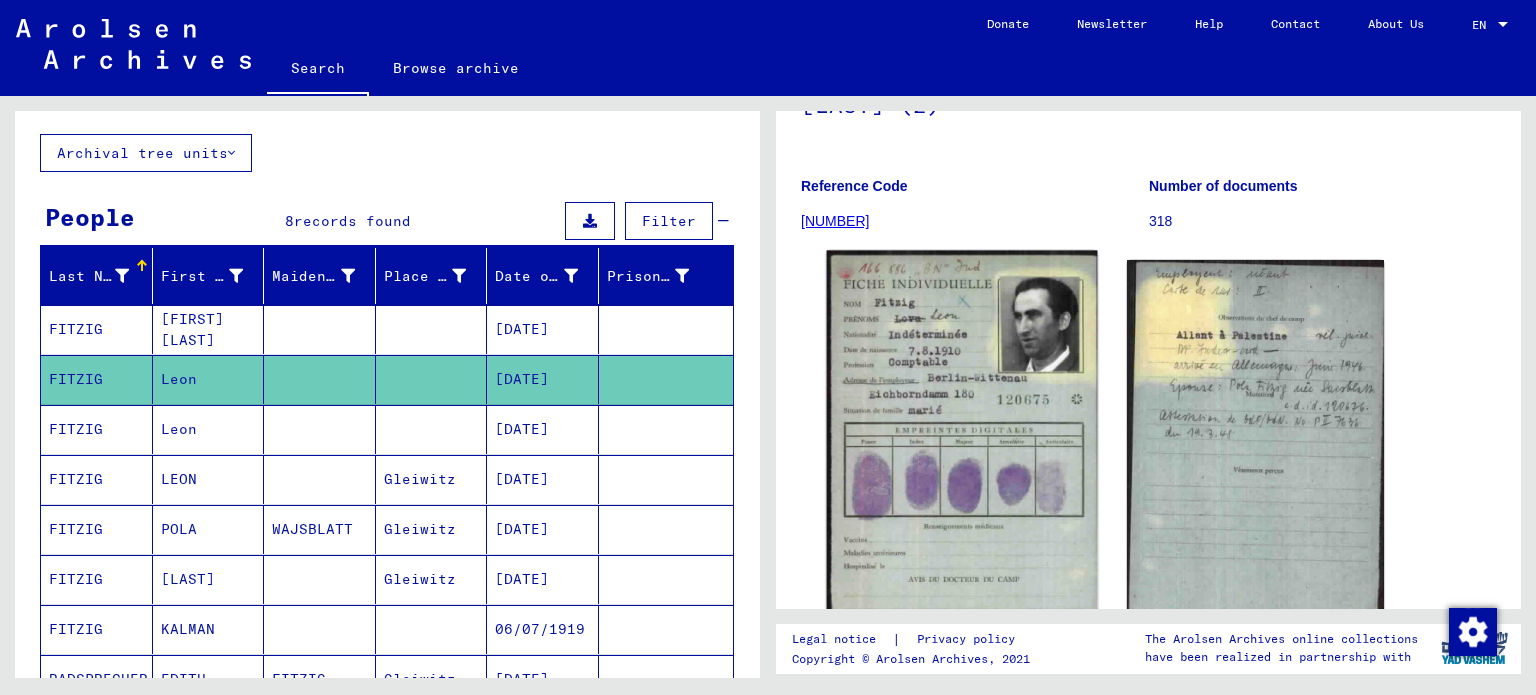 click 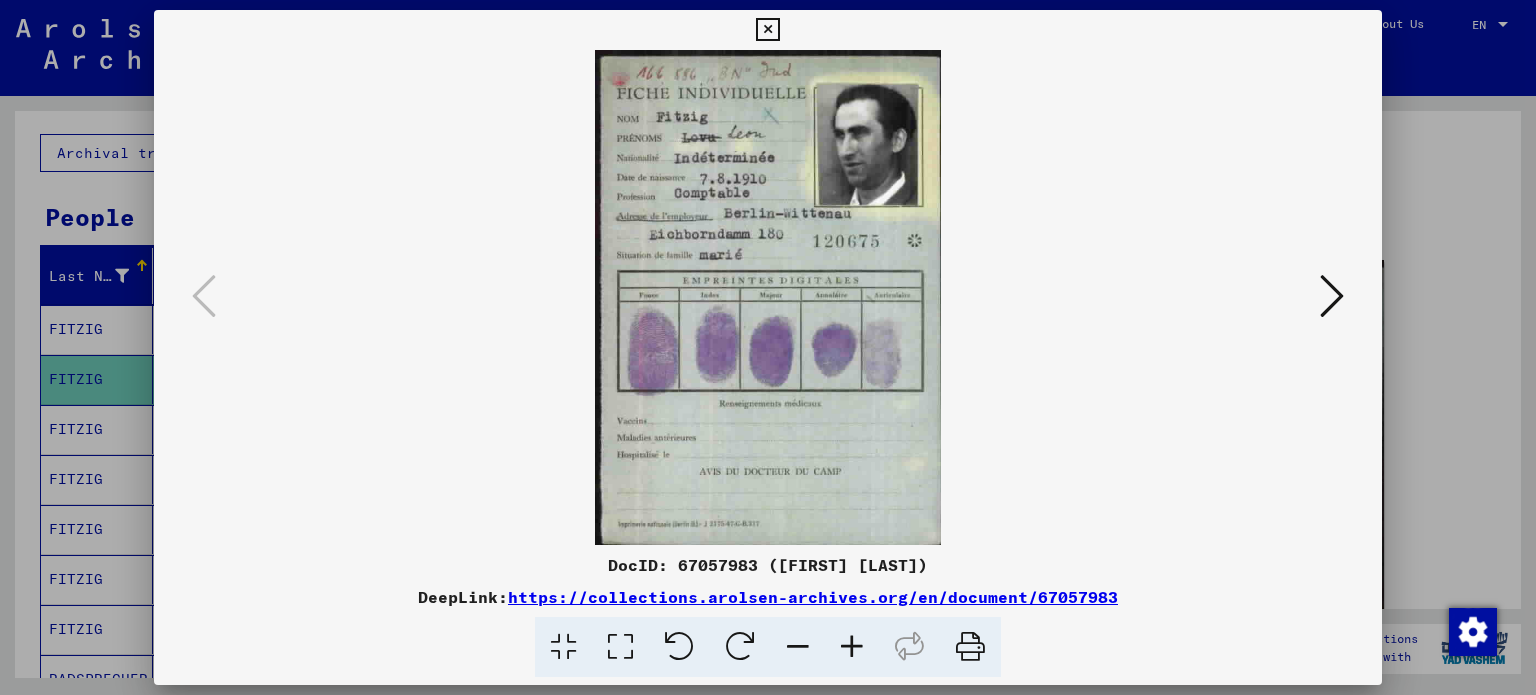 click at bounding box center [970, 647] 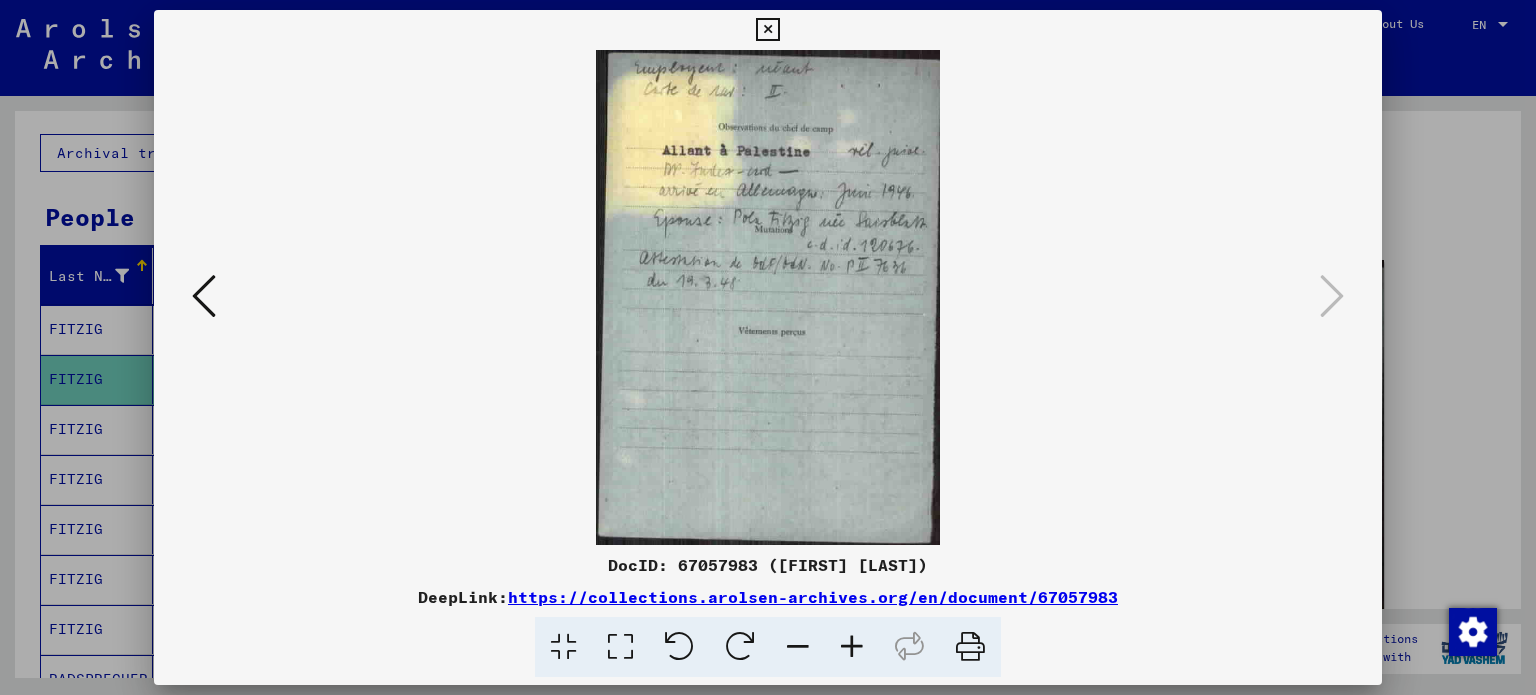 click at bounding box center (767, 30) 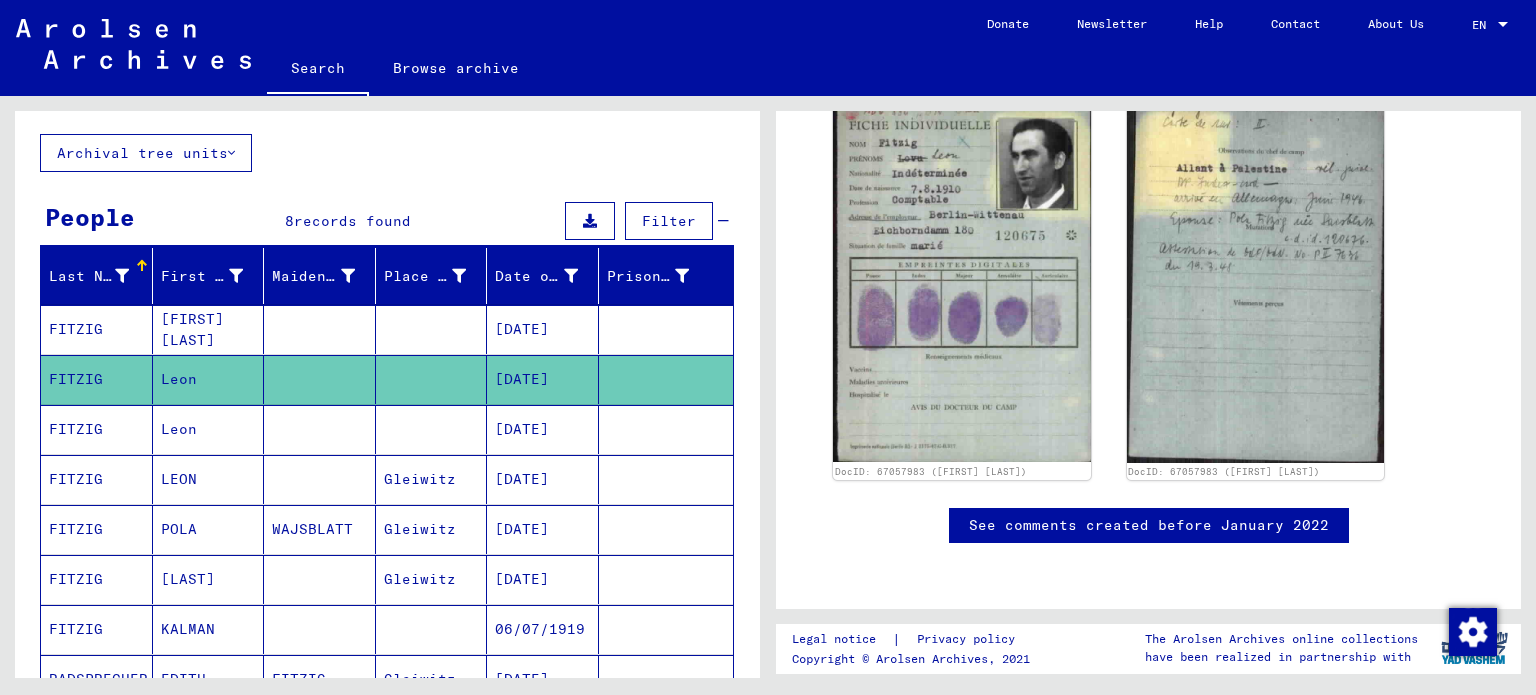scroll, scrollTop: 200, scrollLeft: 0, axis: vertical 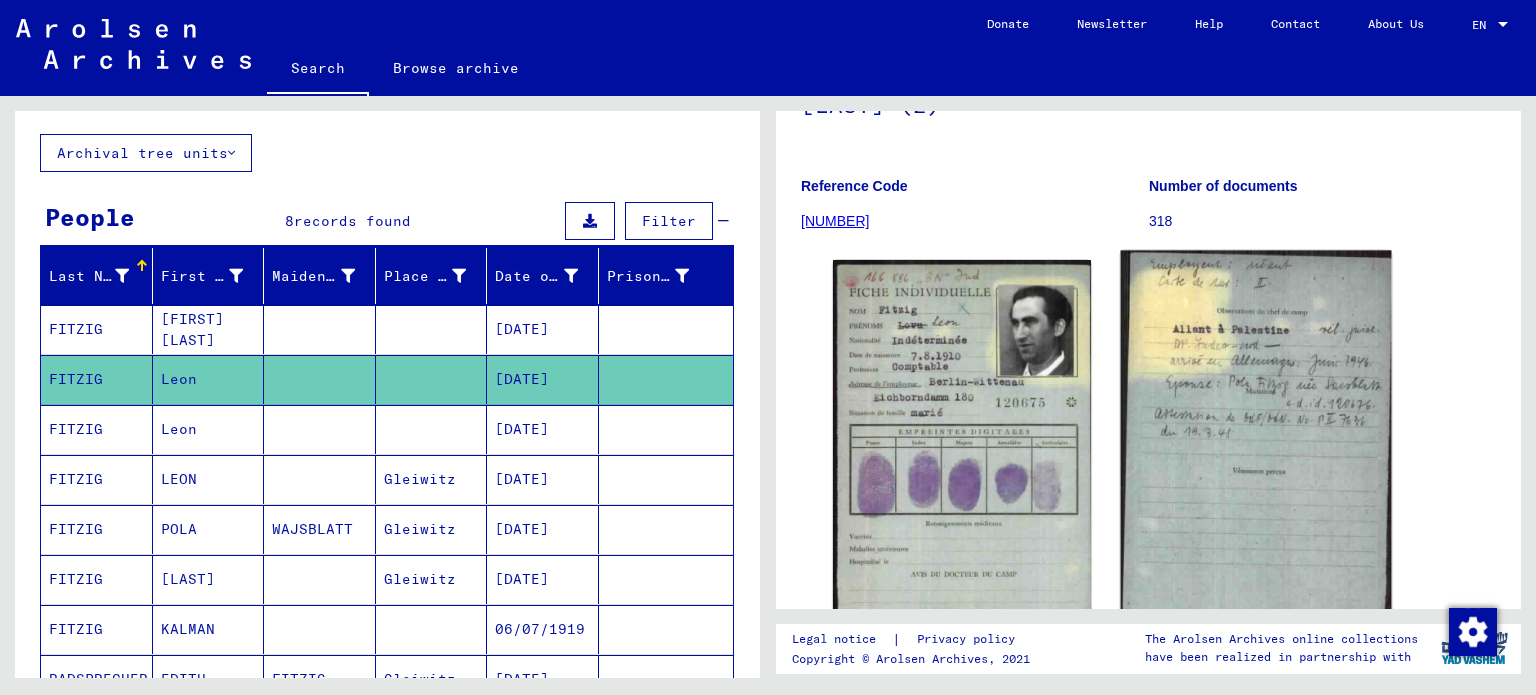 click 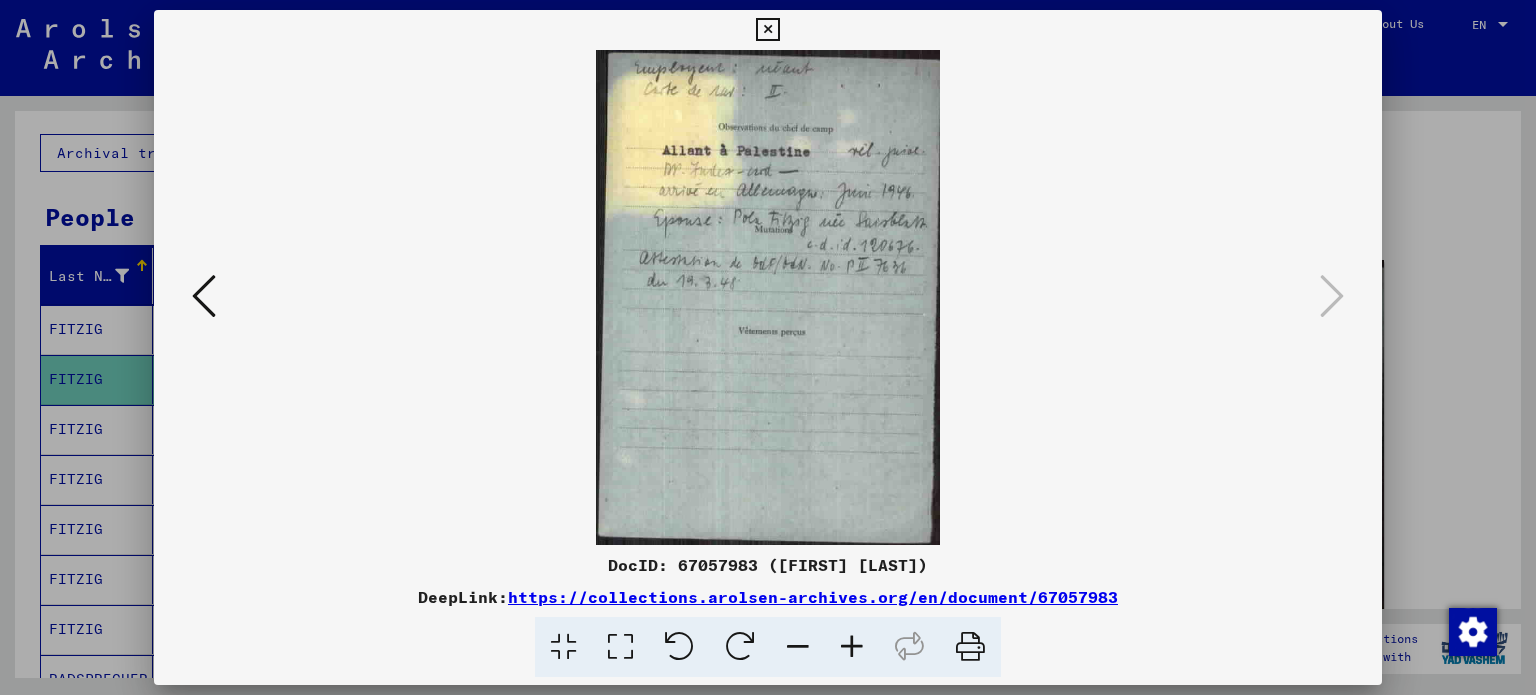 click at bounding box center [970, 647] 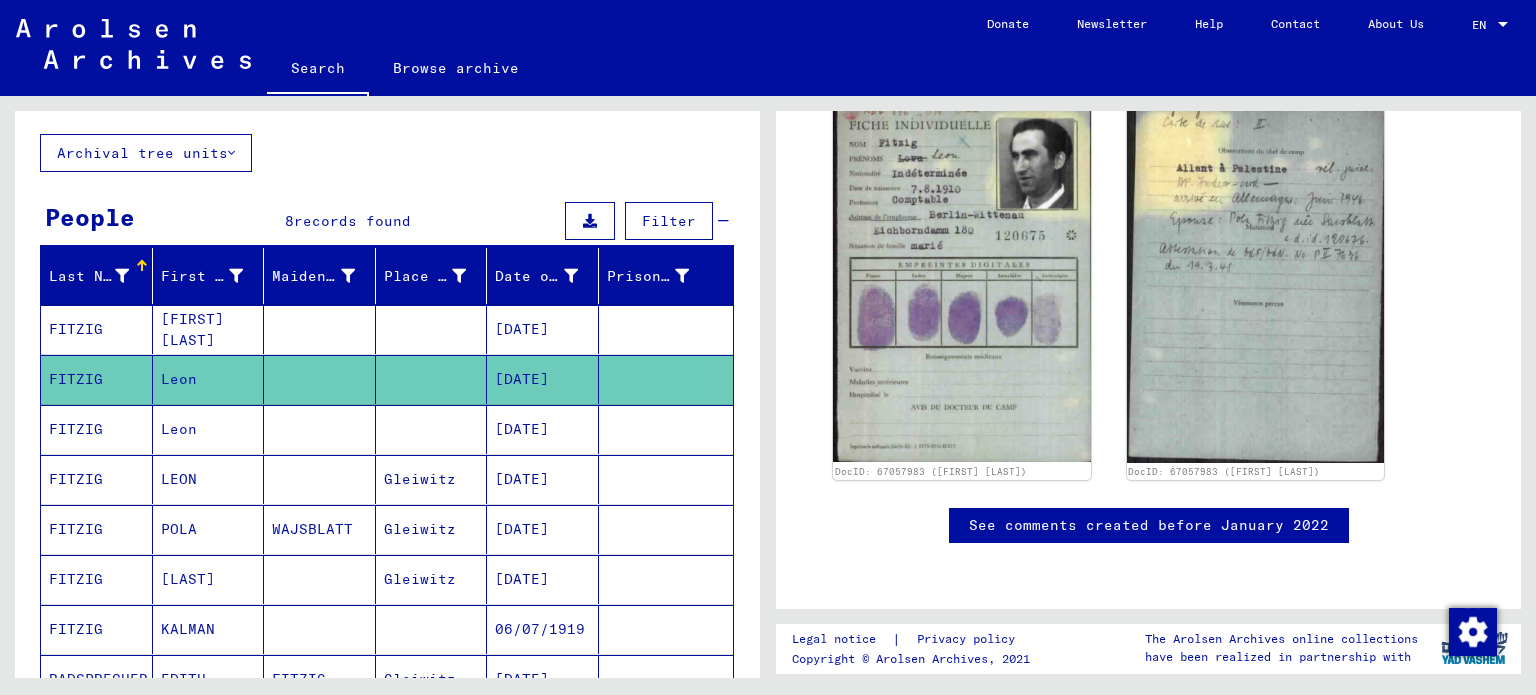 scroll, scrollTop: 500, scrollLeft: 0, axis: vertical 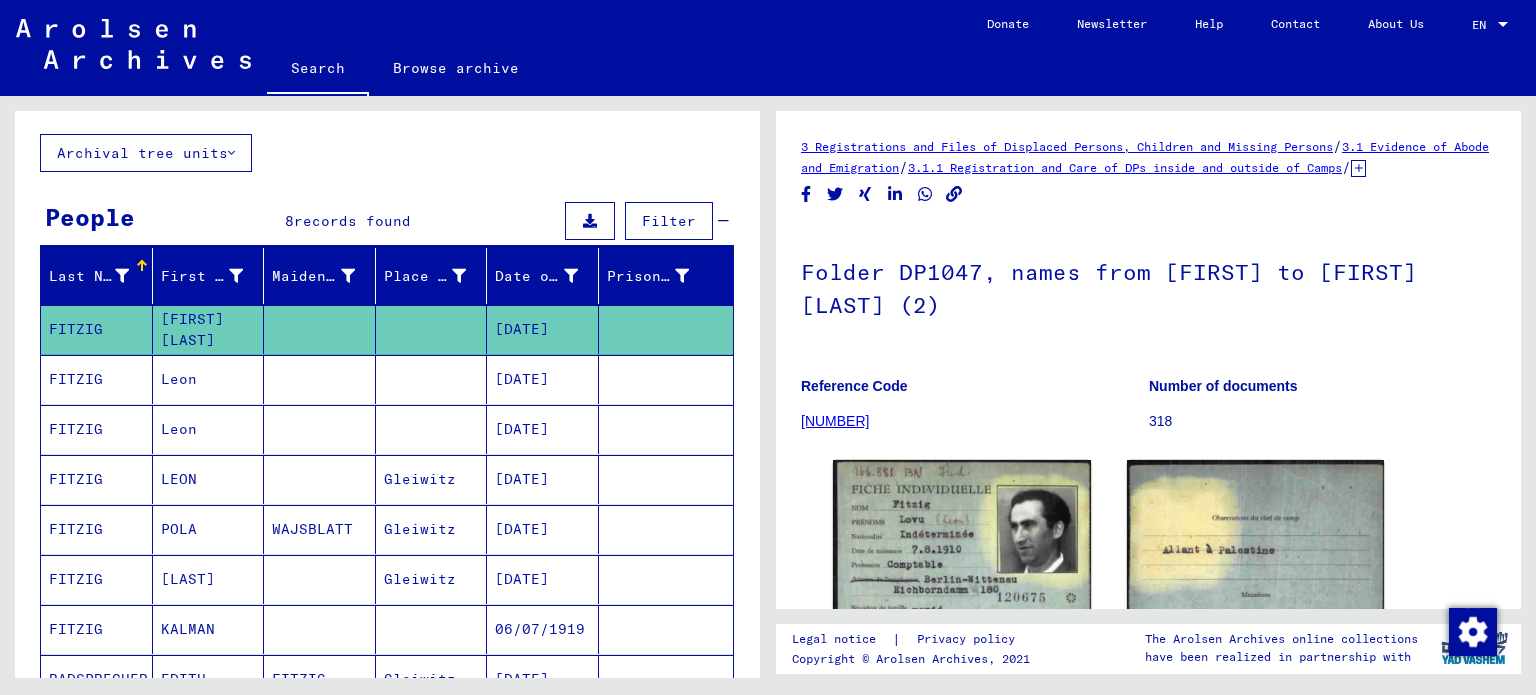 click on "Leon" at bounding box center (209, 429) 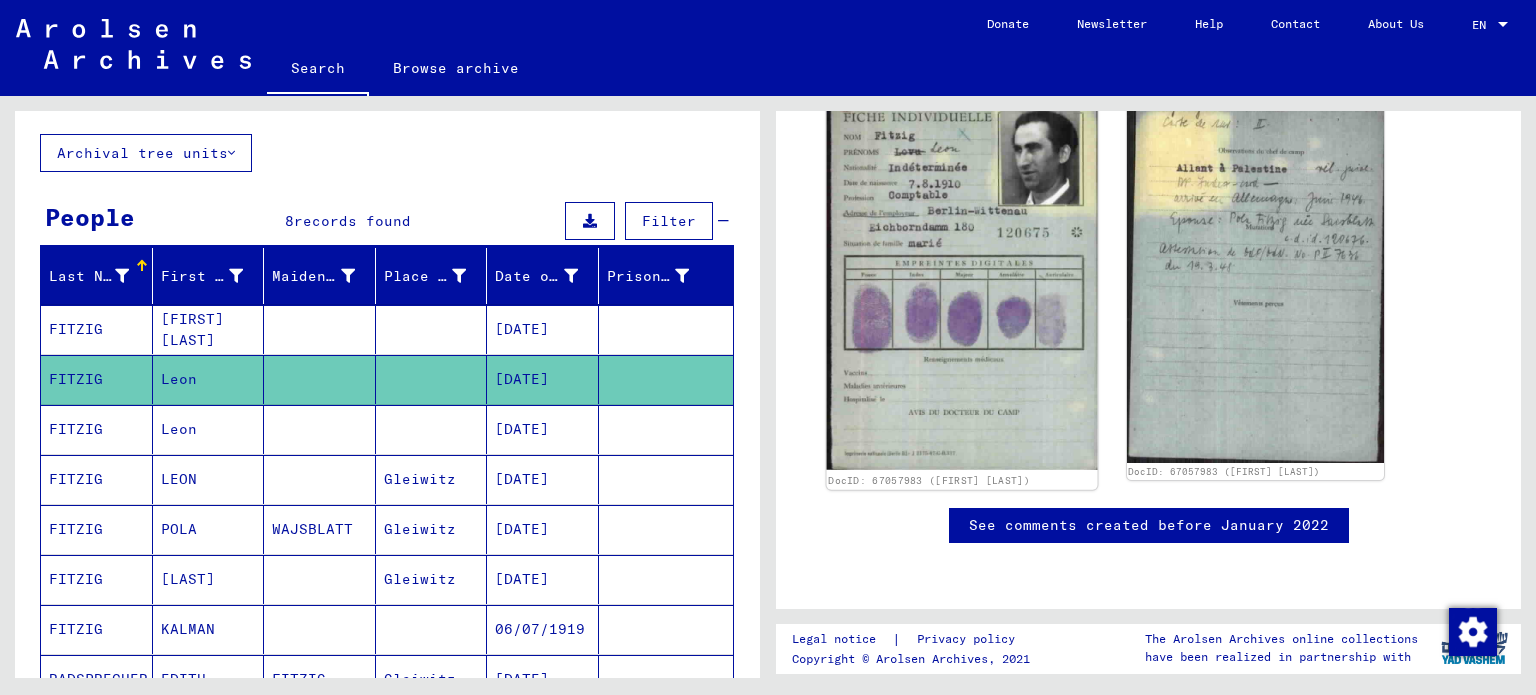 scroll, scrollTop: 600, scrollLeft: 0, axis: vertical 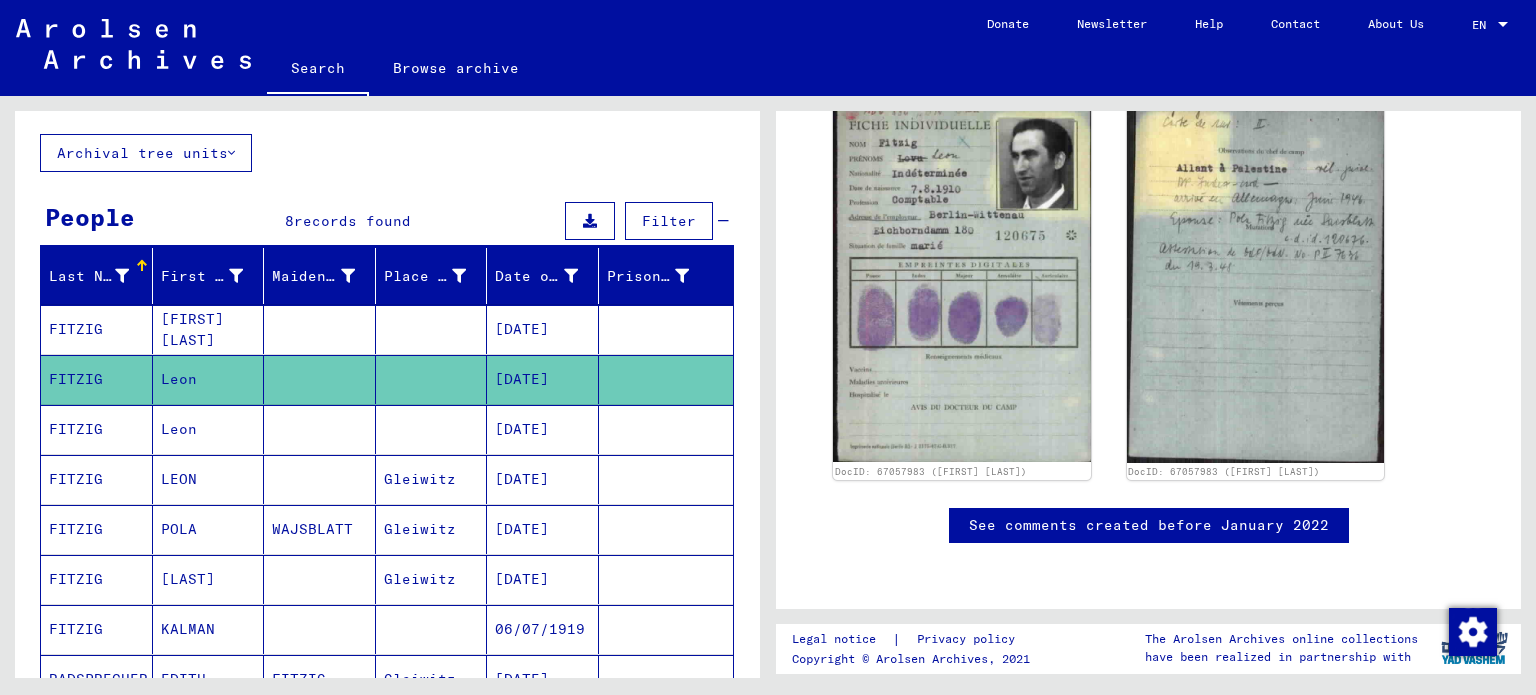 click on "Leon" at bounding box center [209, 479] 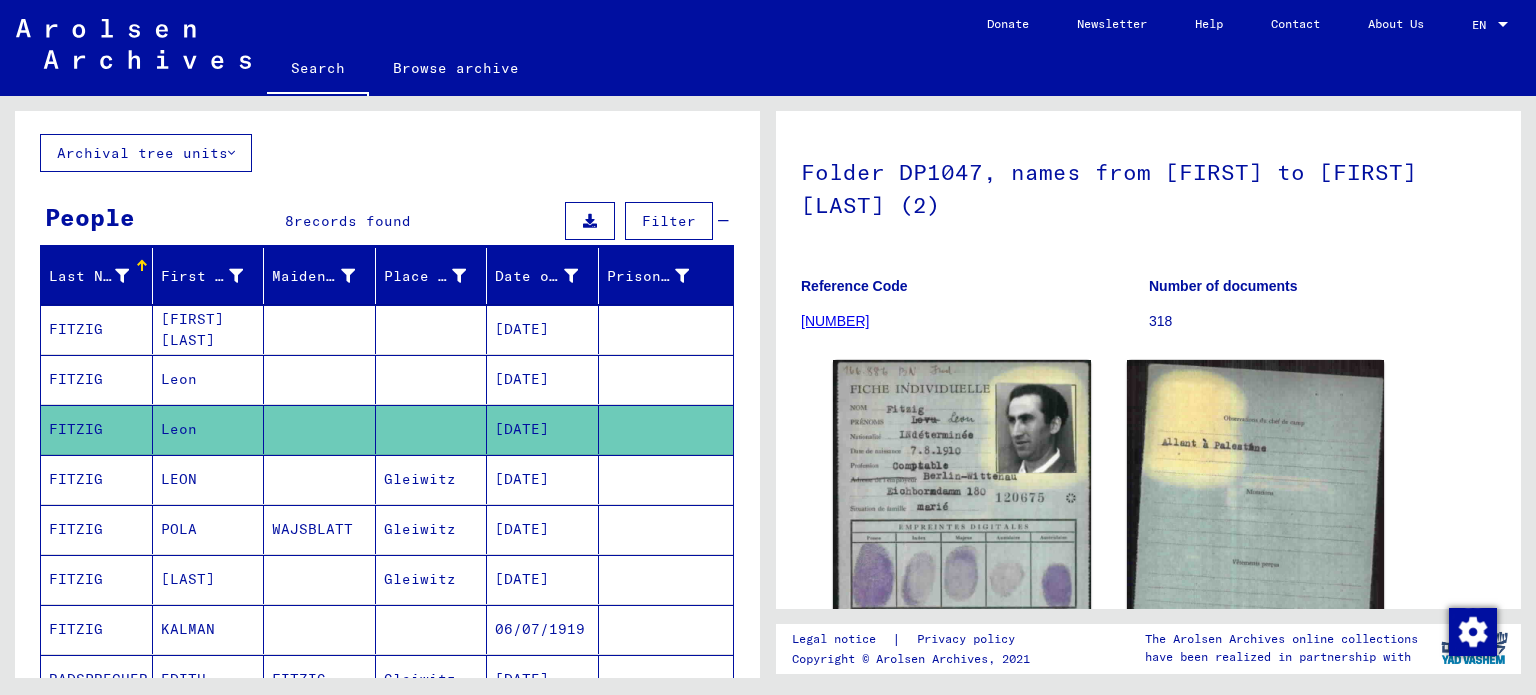 scroll, scrollTop: 200, scrollLeft: 0, axis: vertical 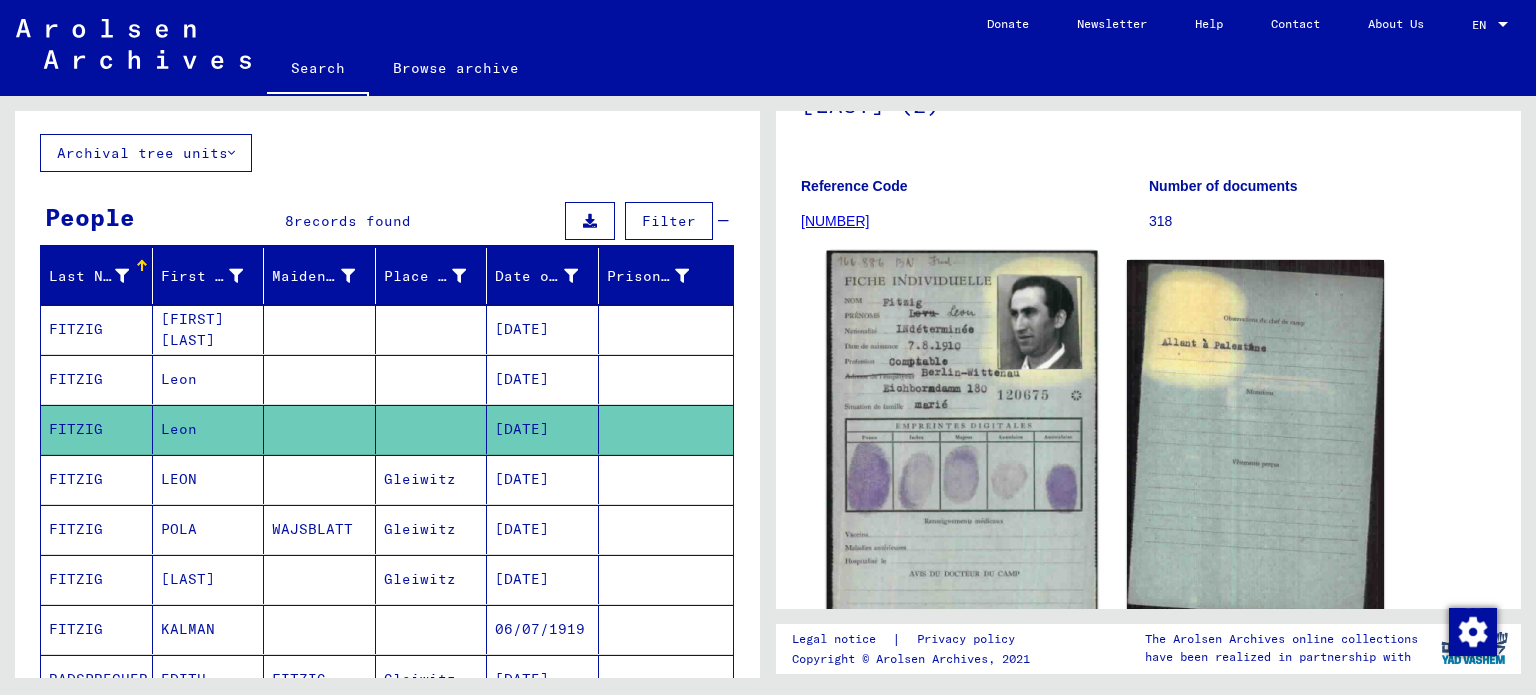 click 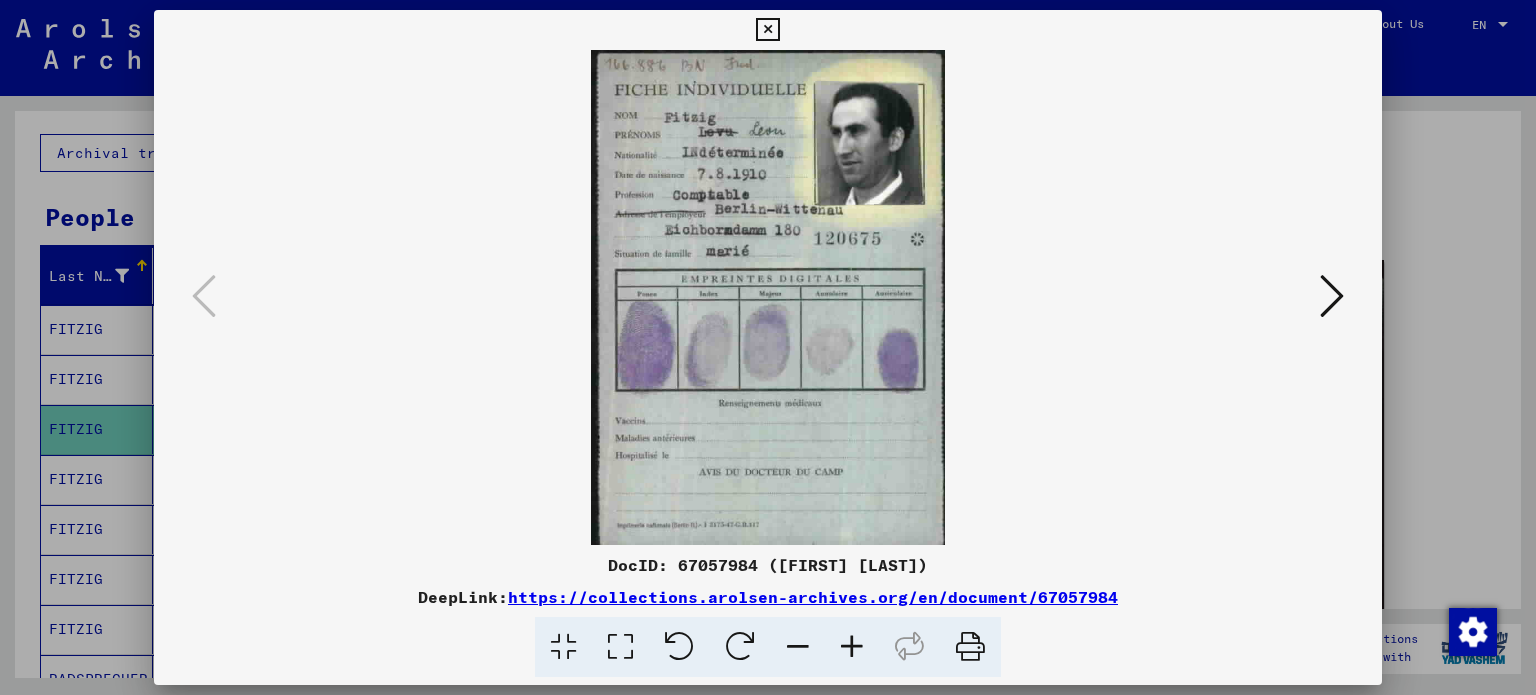 click at bounding box center (970, 647) 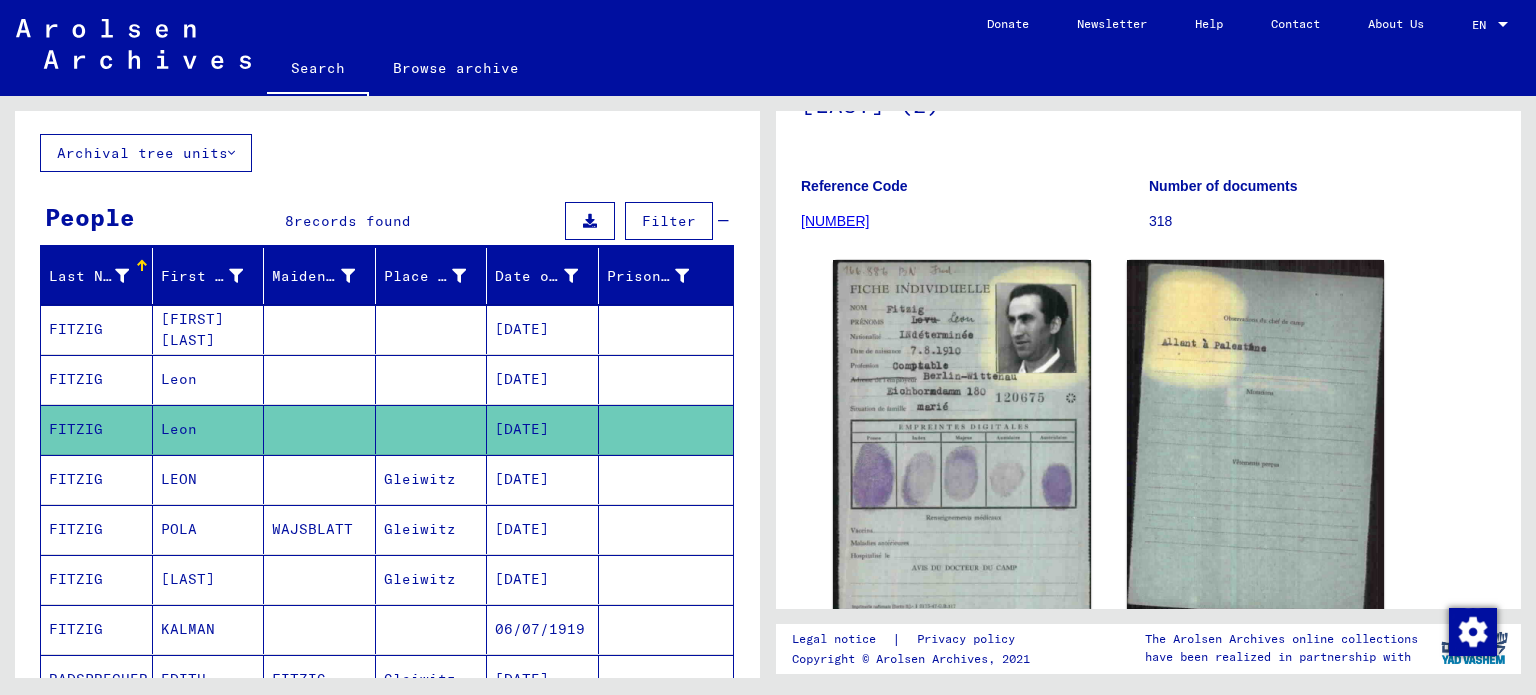 click on "LEON" at bounding box center (209, 529) 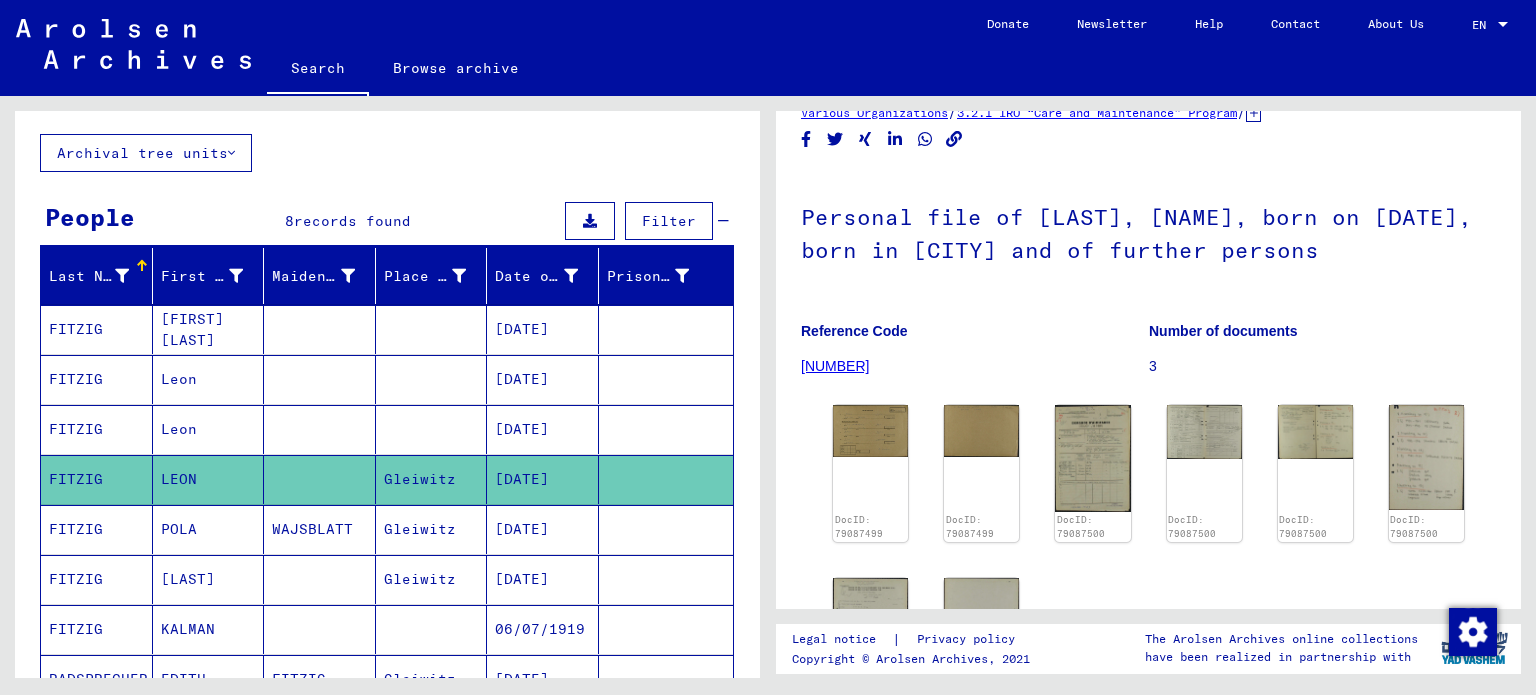 scroll, scrollTop: 100, scrollLeft: 0, axis: vertical 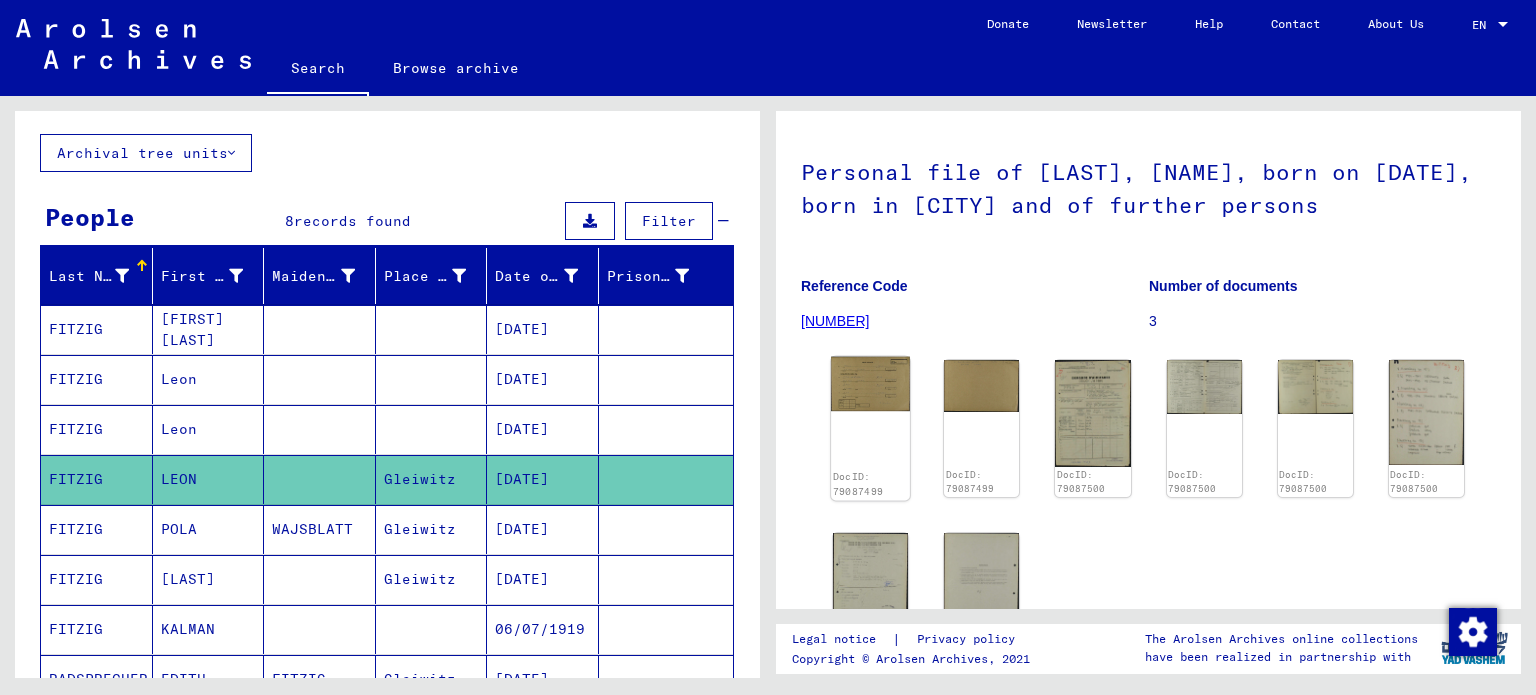click 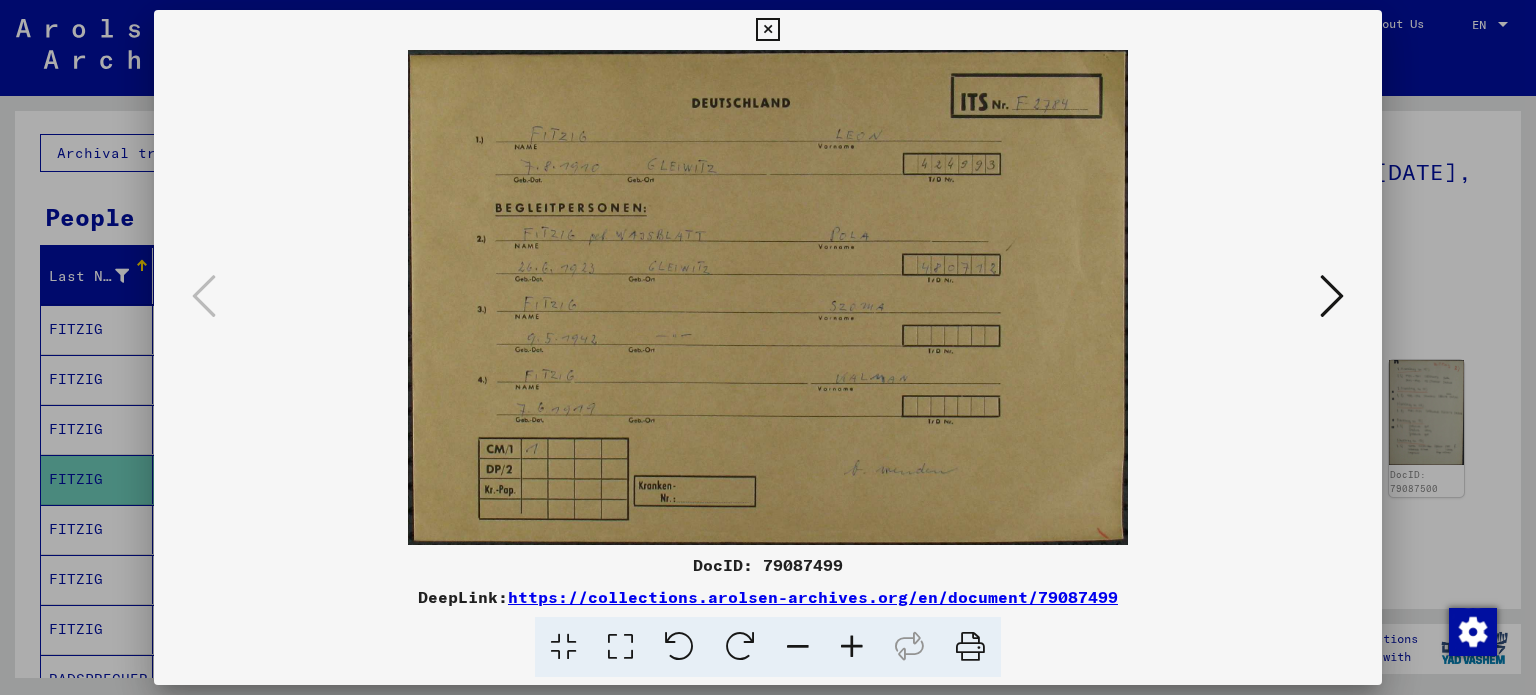 click at bounding box center (970, 647) 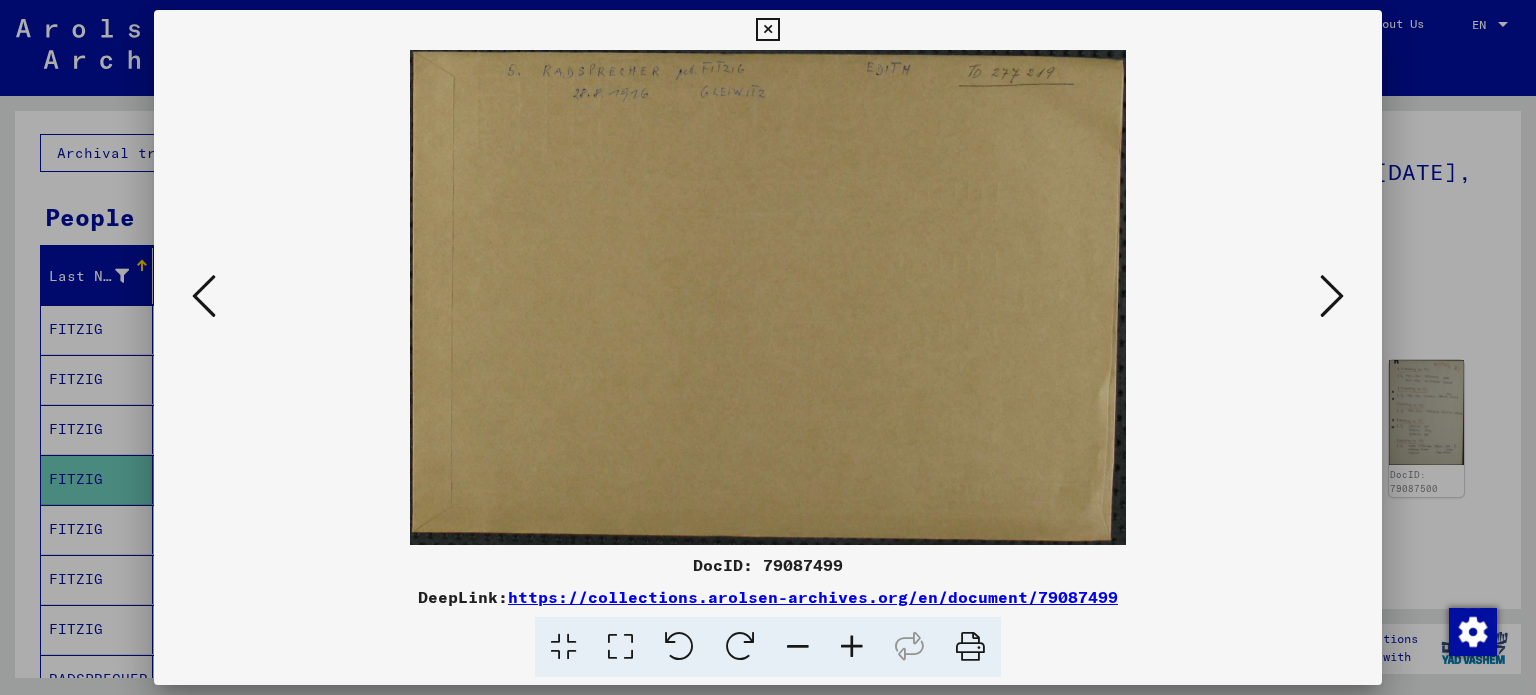 click at bounding box center (970, 647) 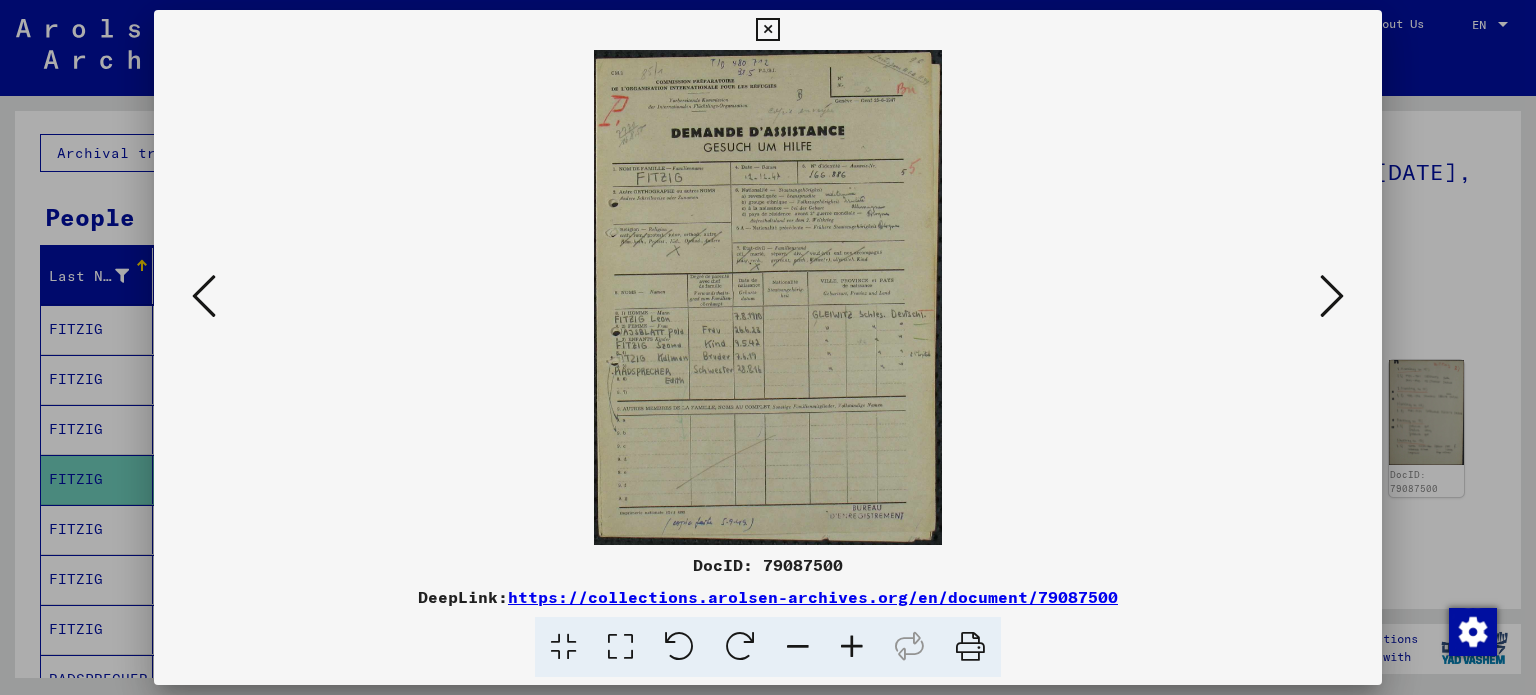 click at bounding box center (970, 647) 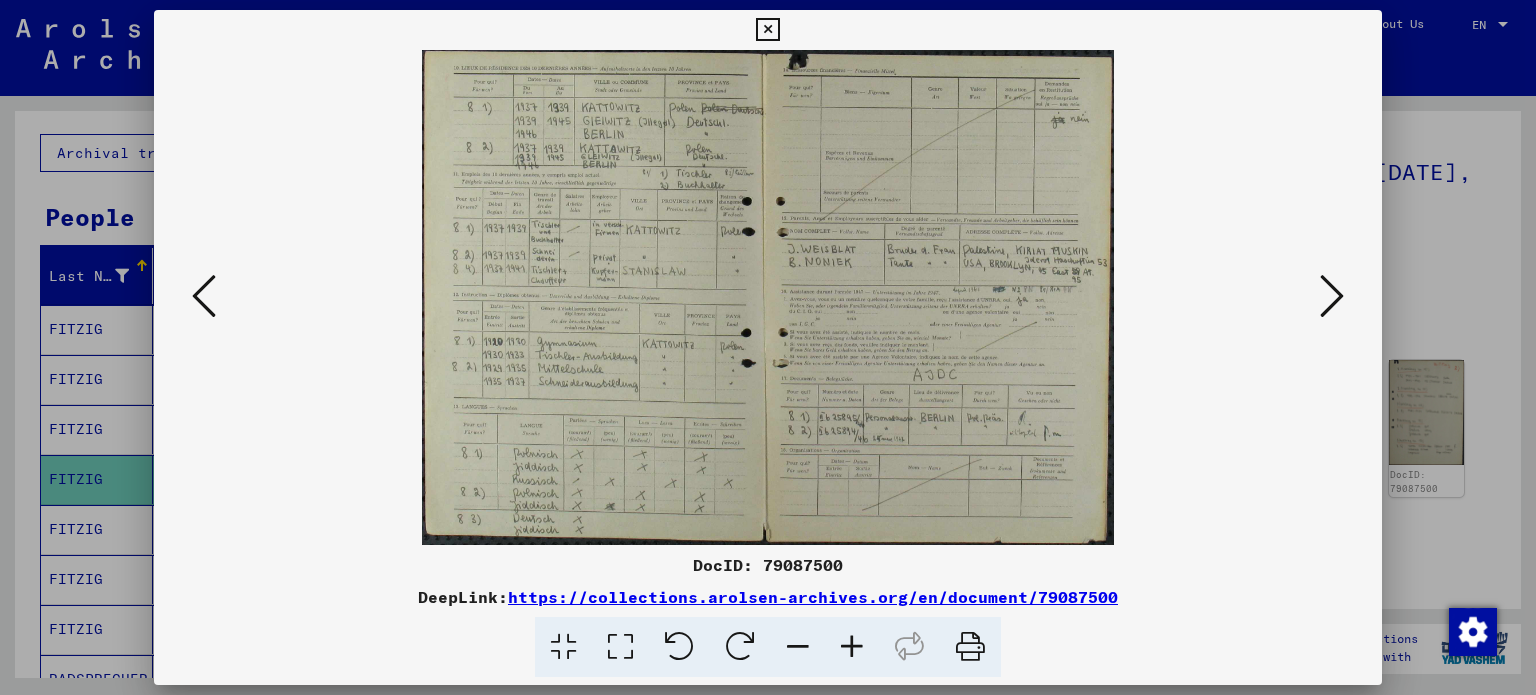 click at bounding box center [970, 647] 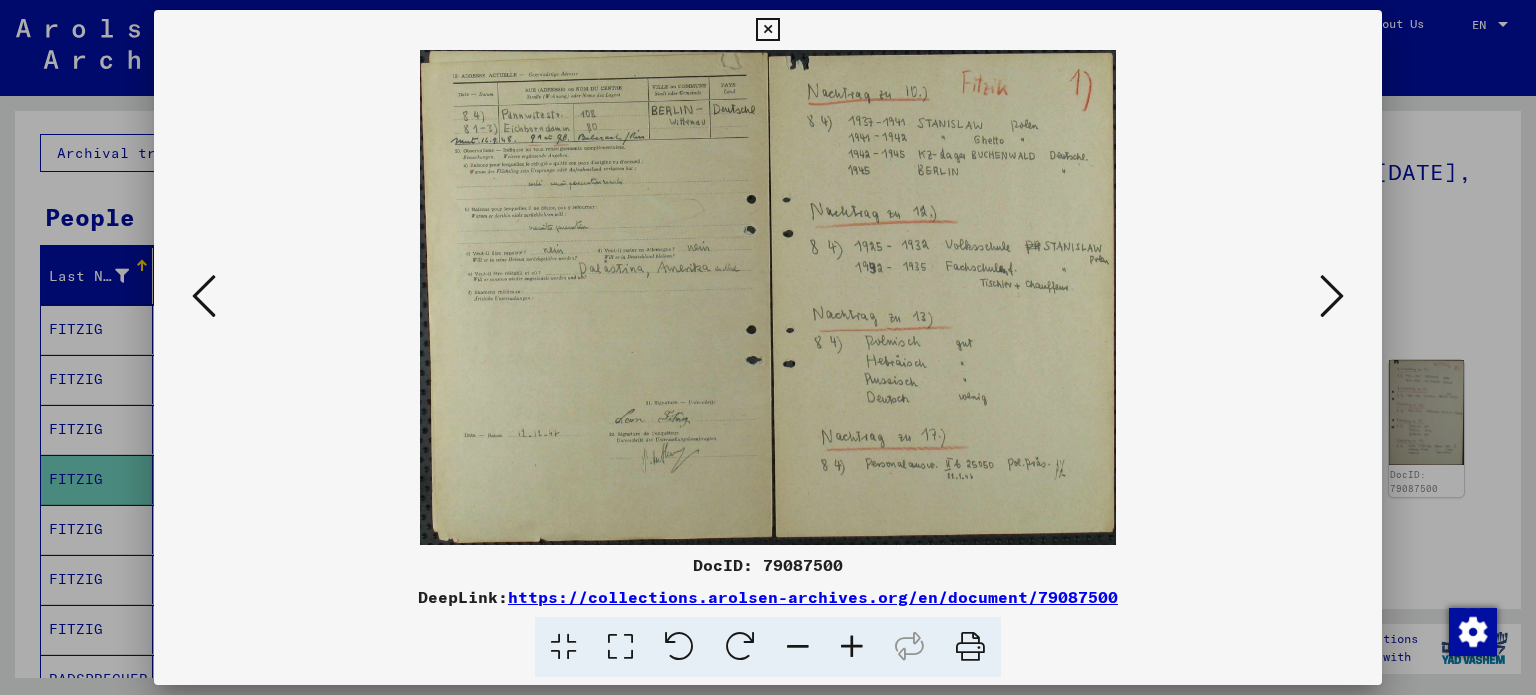 click at bounding box center [970, 647] 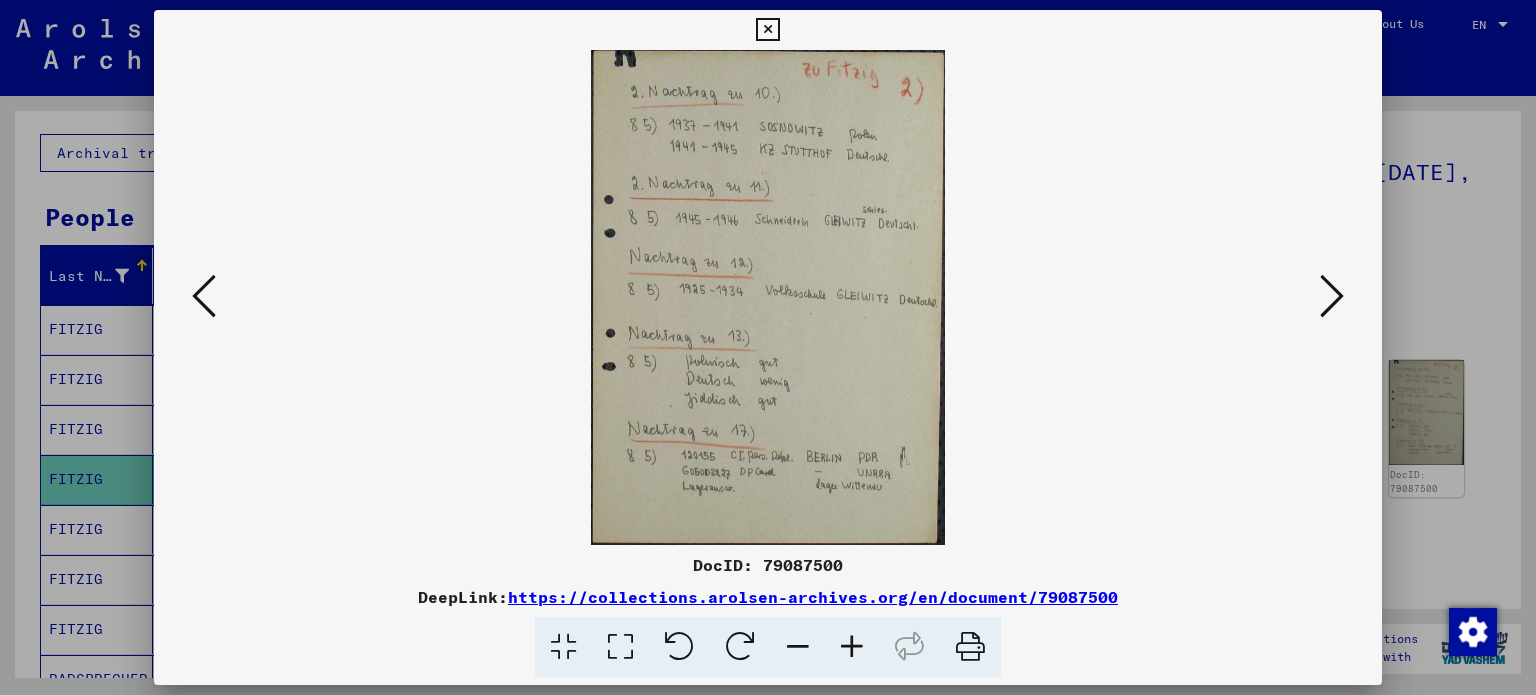 click at bounding box center (970, 647) 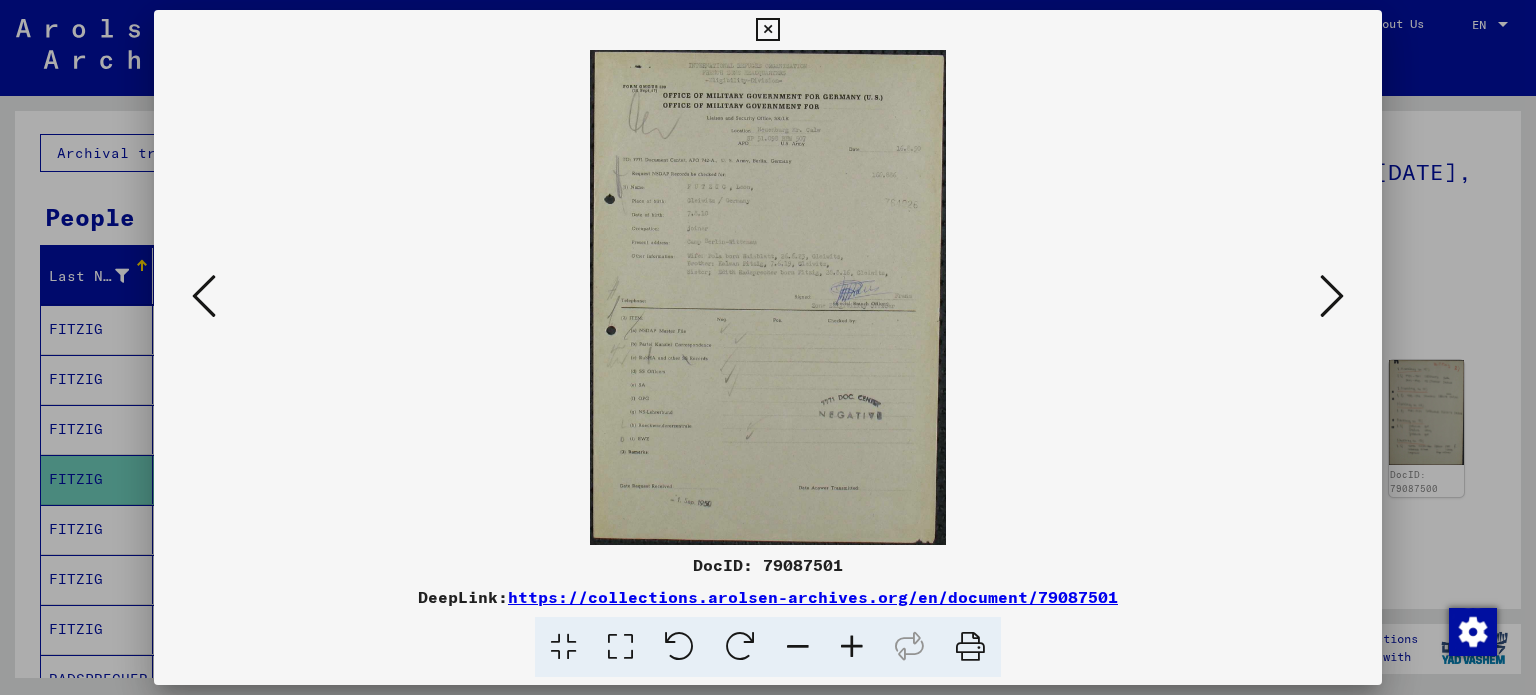 click at bounding box center (970, 647) 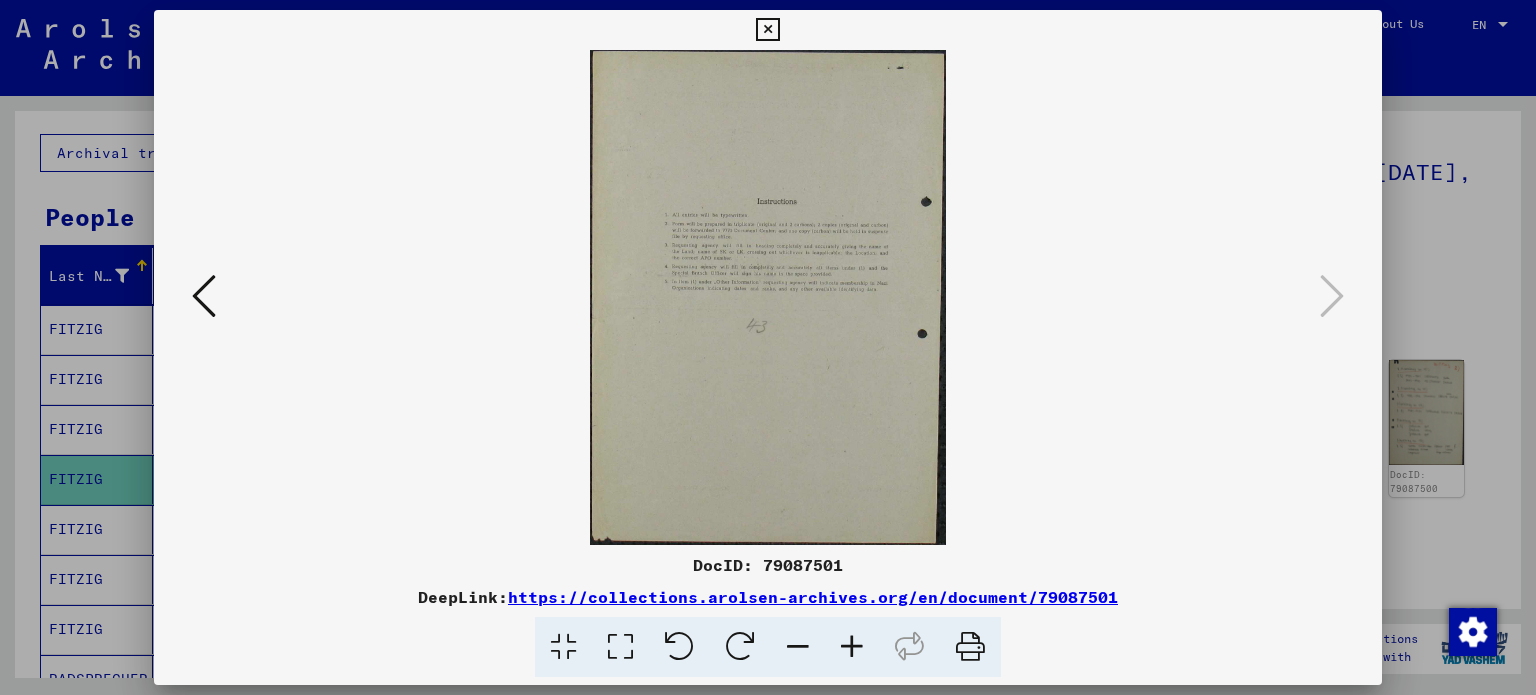 click at bounding box center [970, 647] 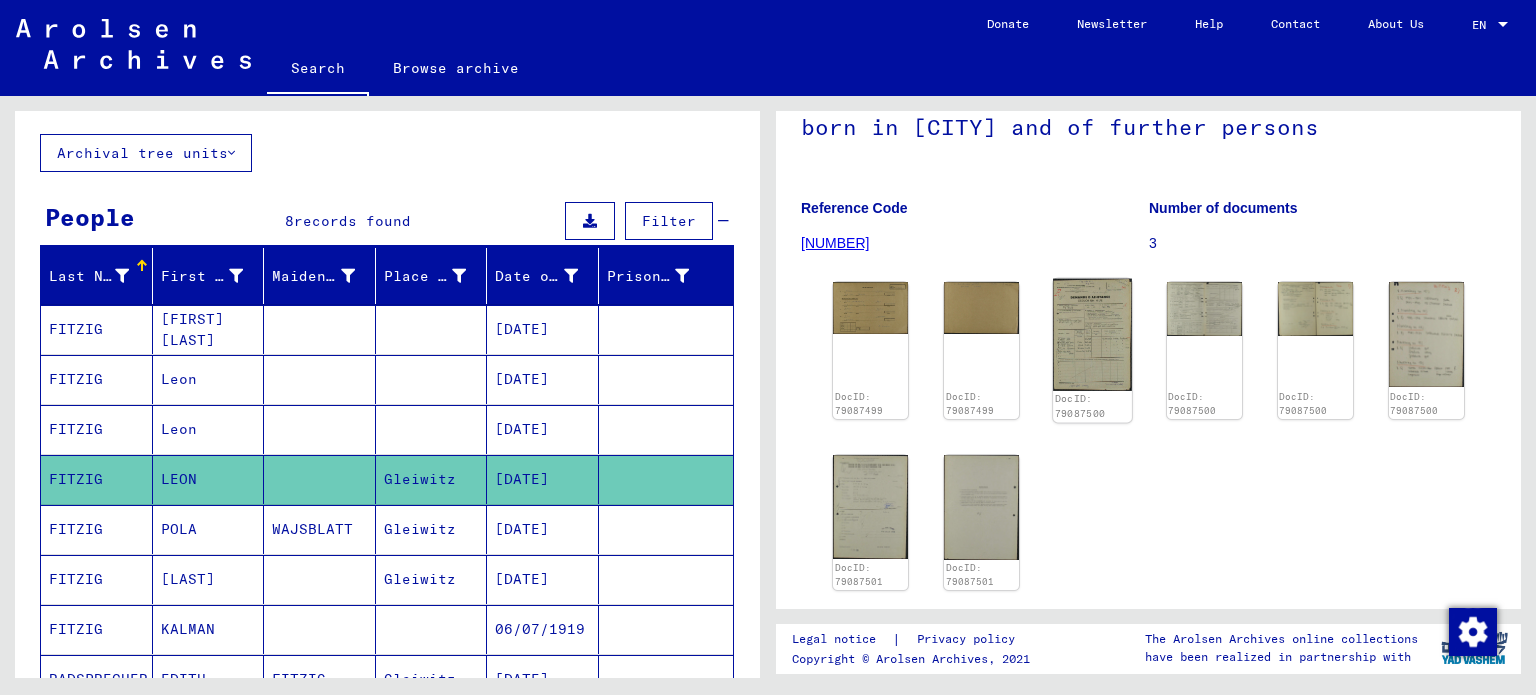 scroll, scrollTop: 200, scrollLeft: 0, axis: vertical 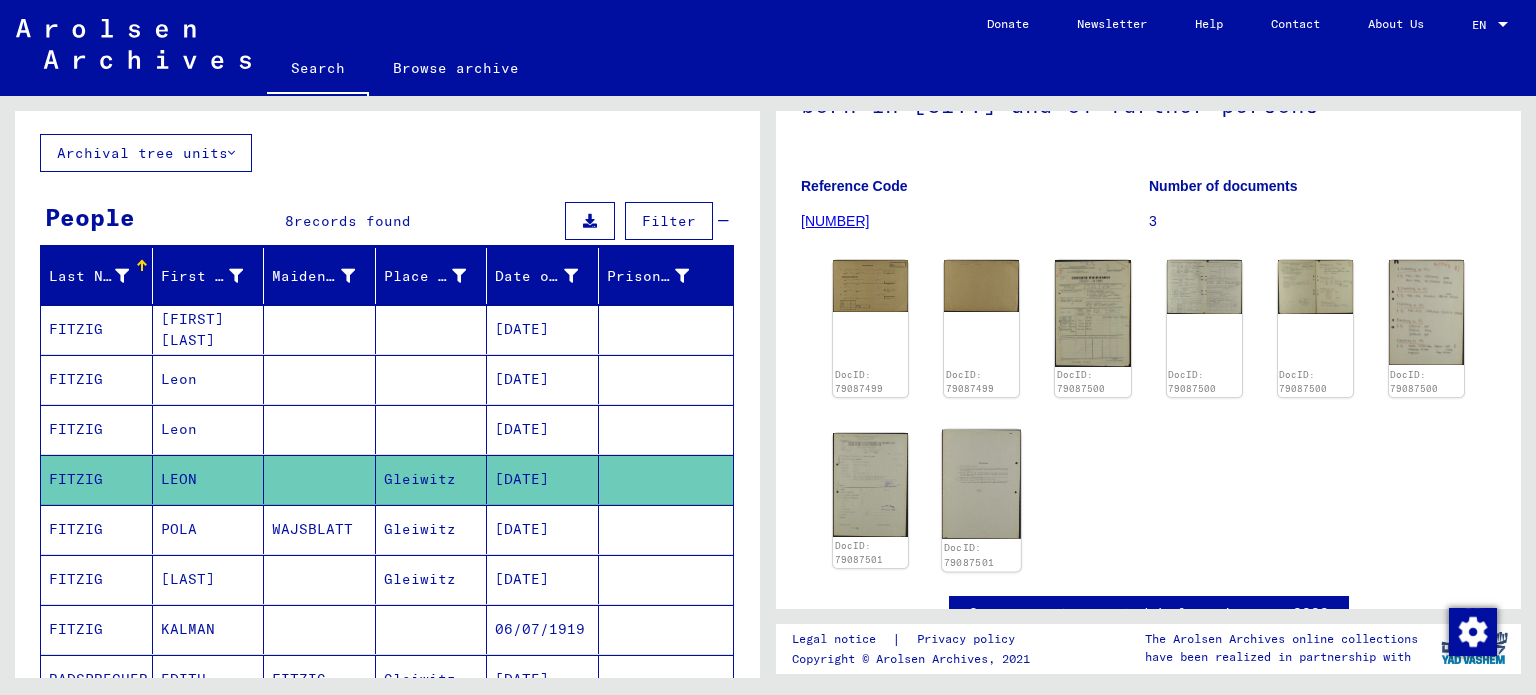 click 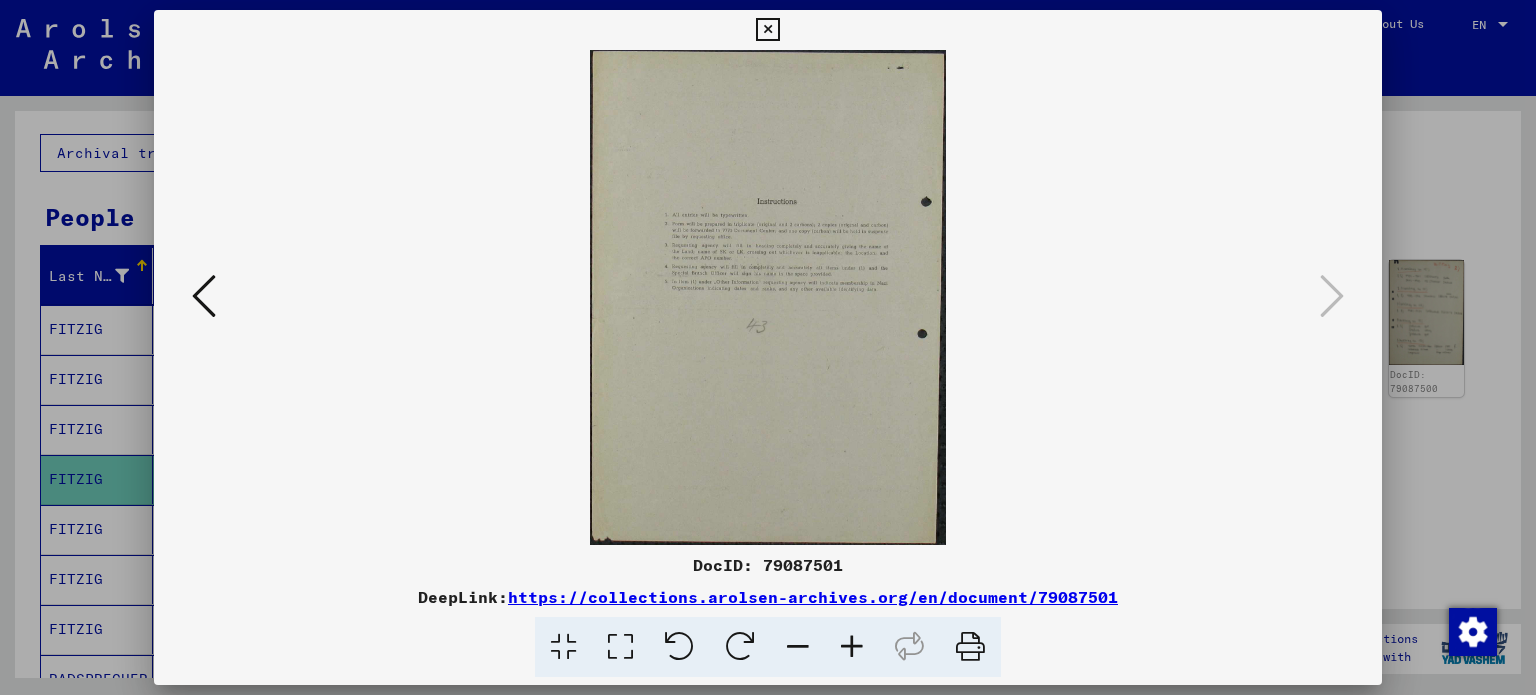 click at bounding box center (767, 30) 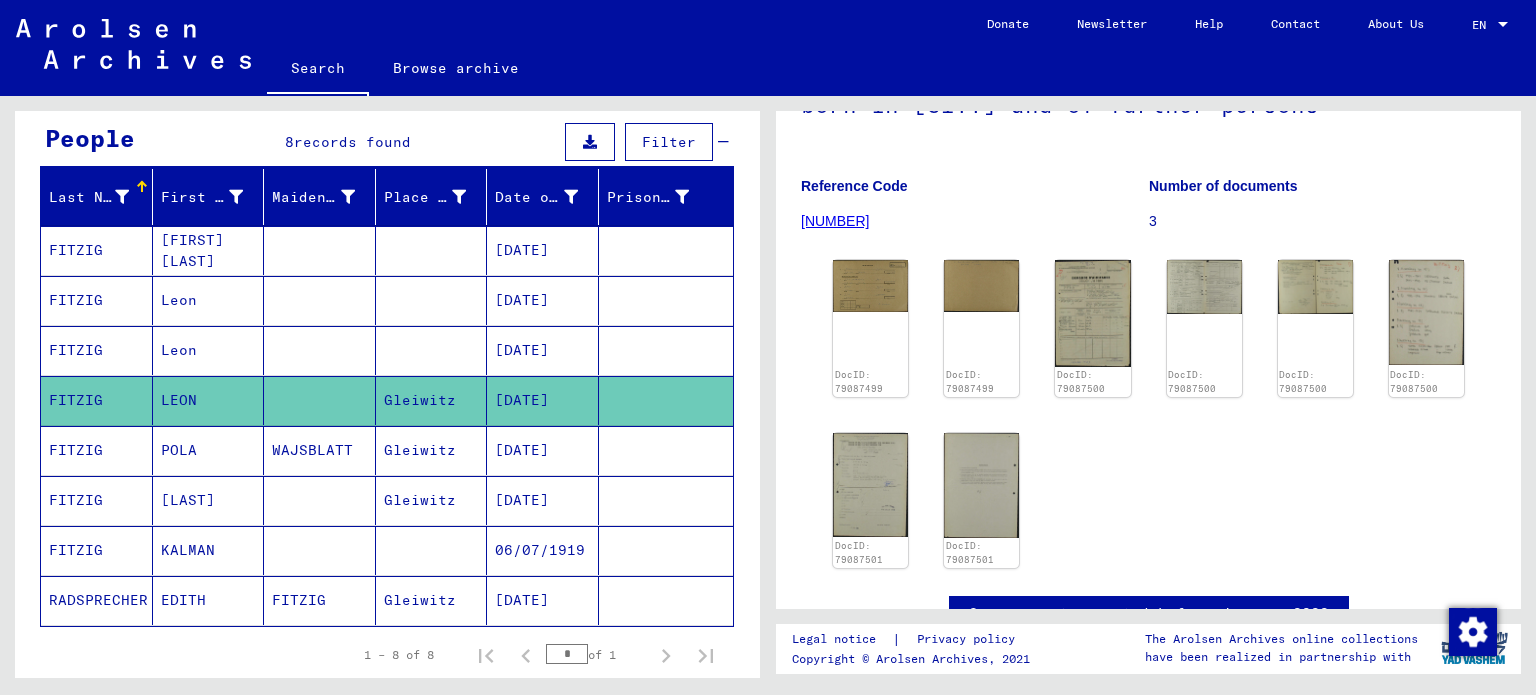 scroll, scrollTop: 200, scrollLeft: 0, axis: vertical 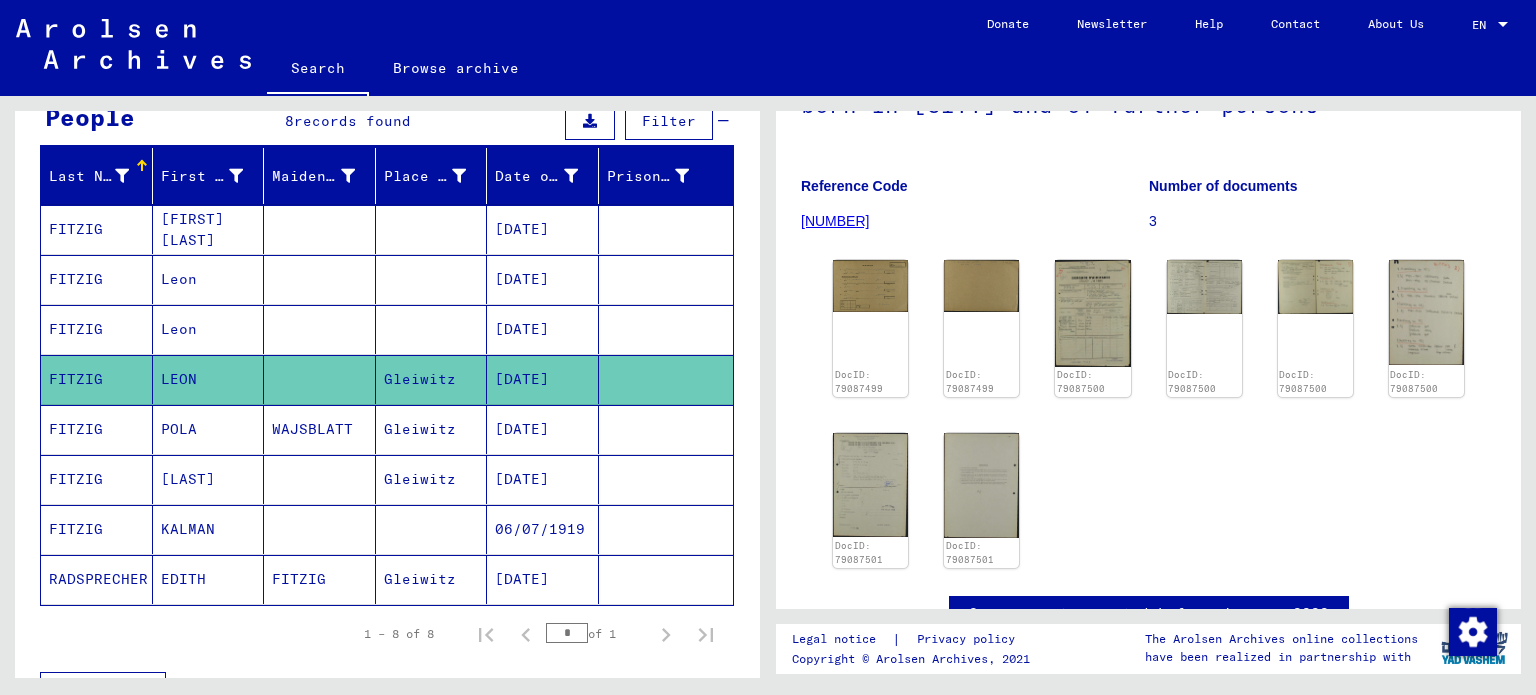 click on "POLA" at bounding box center (209, 479) 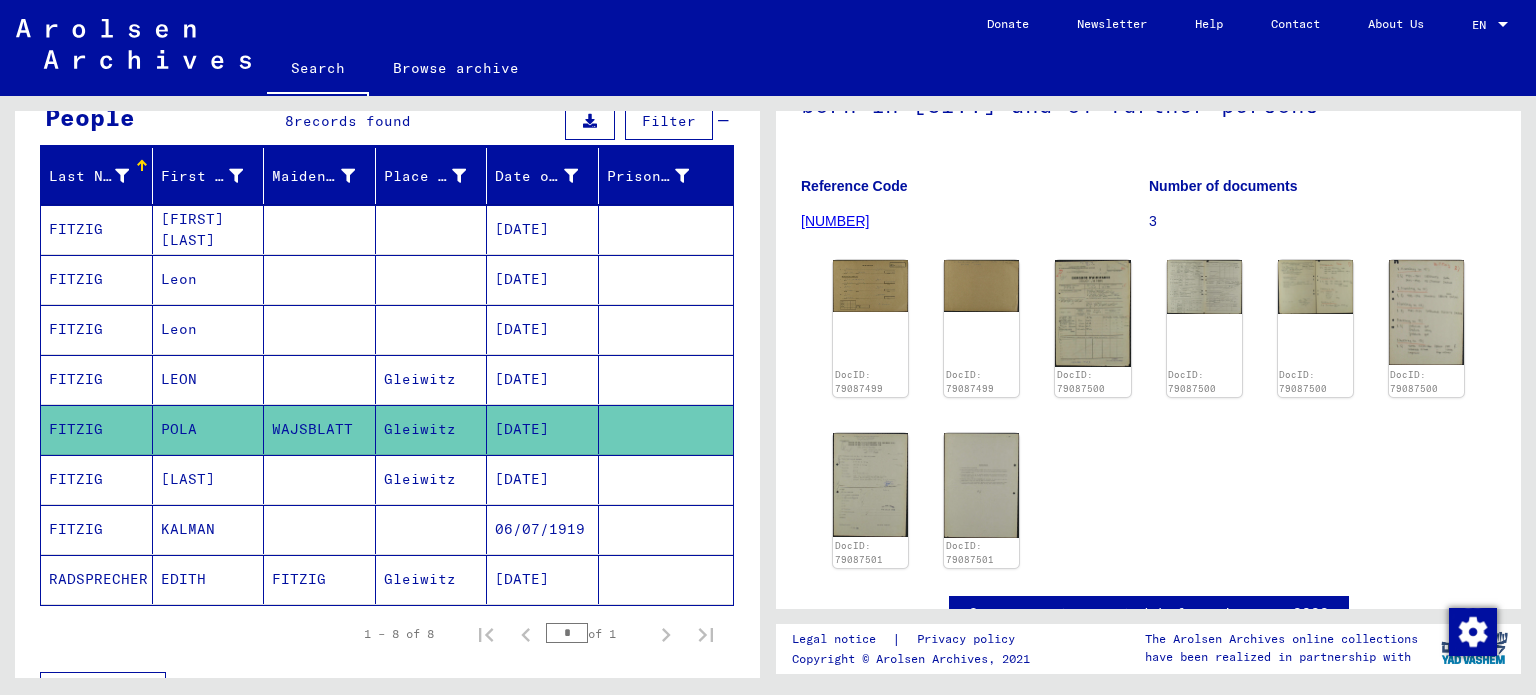 click on "POLA" 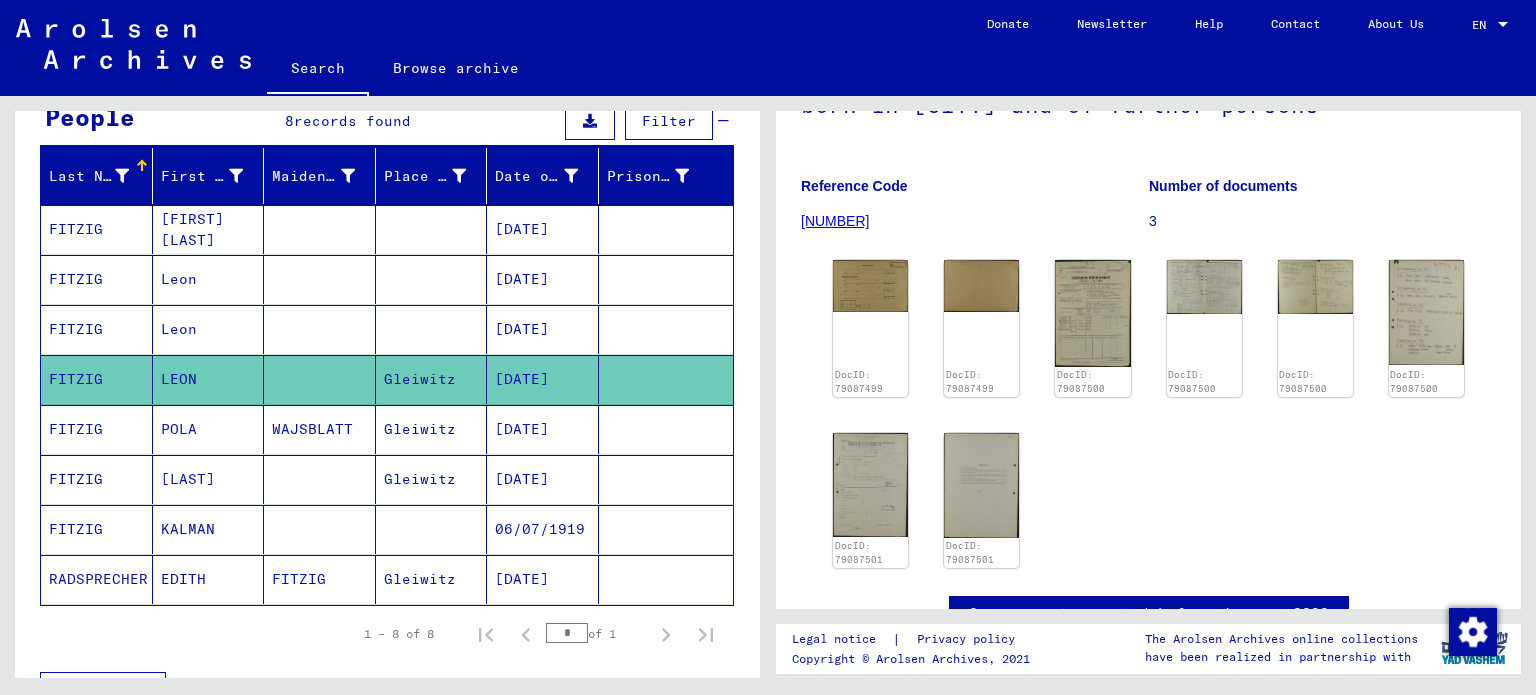 click on "LEON" 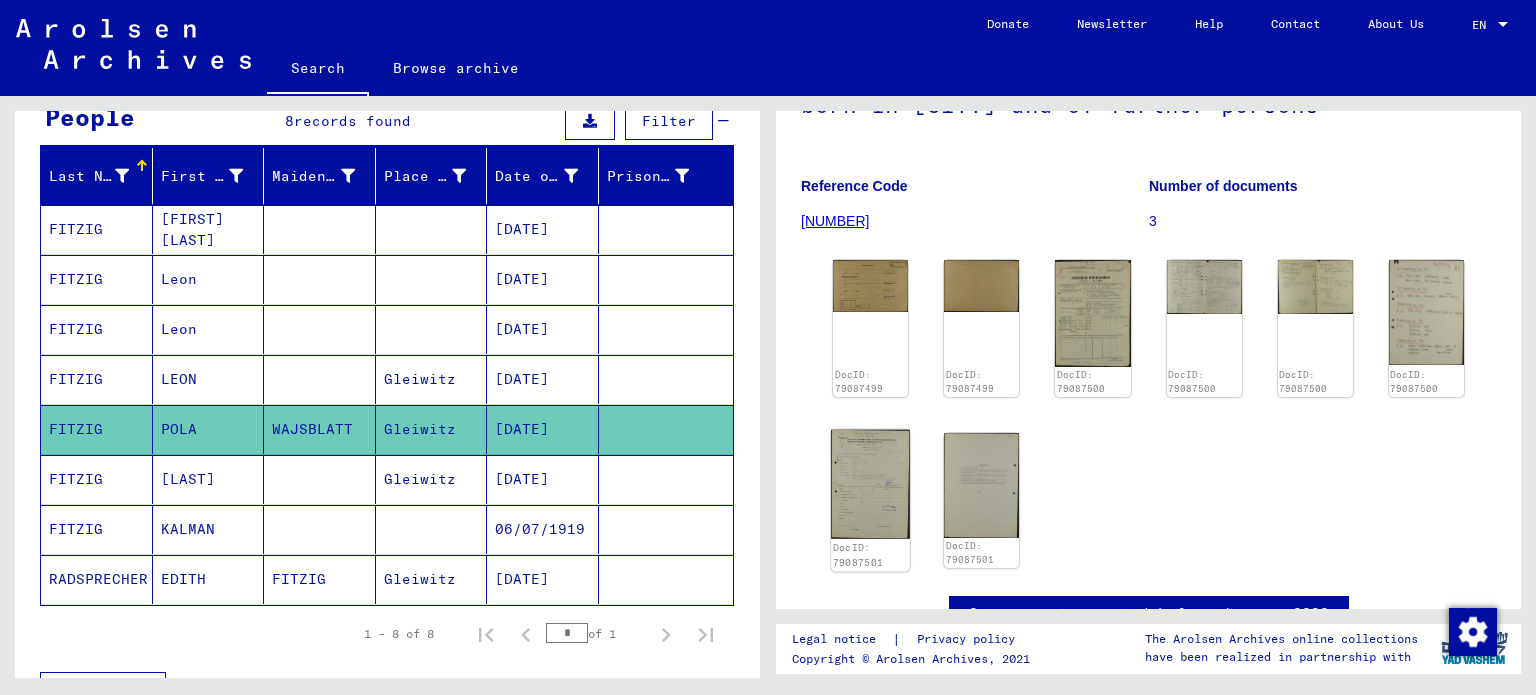 click 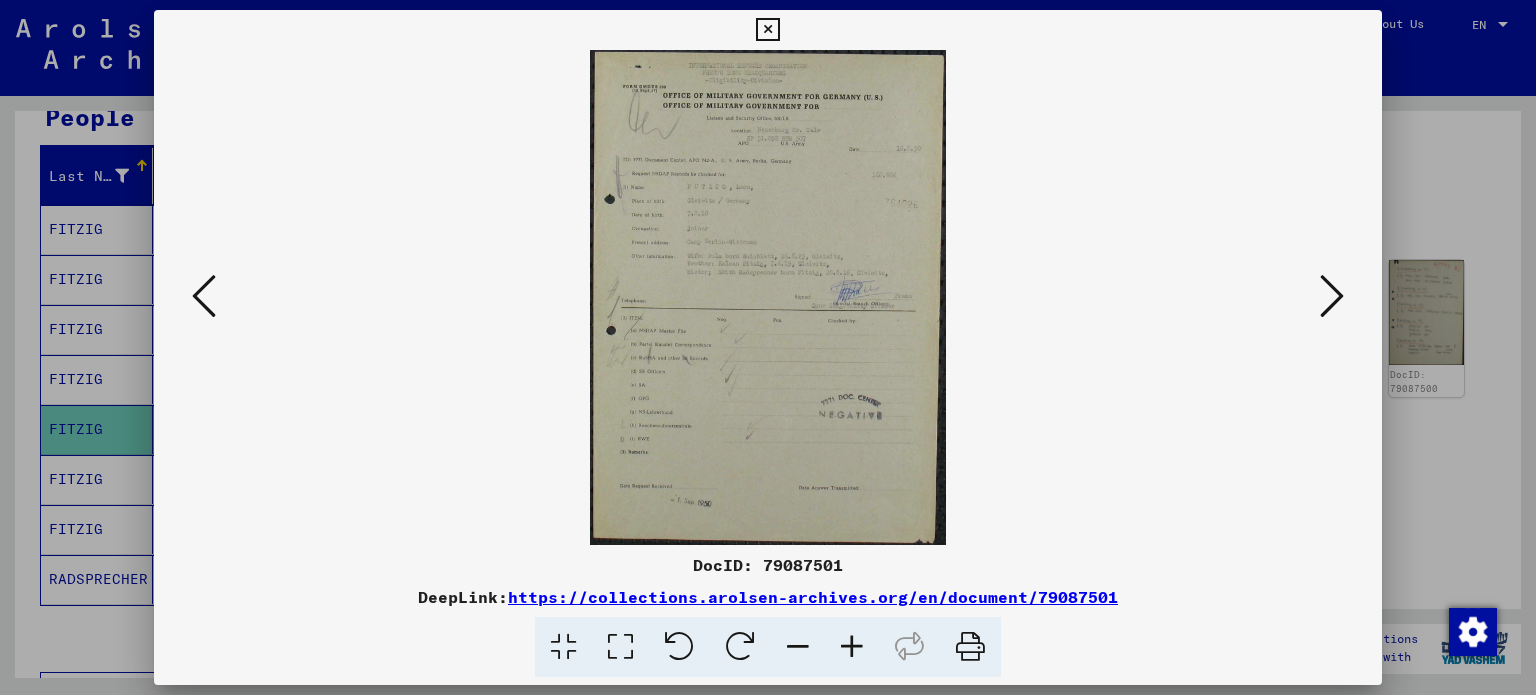 click at bounding box center [767, 30] 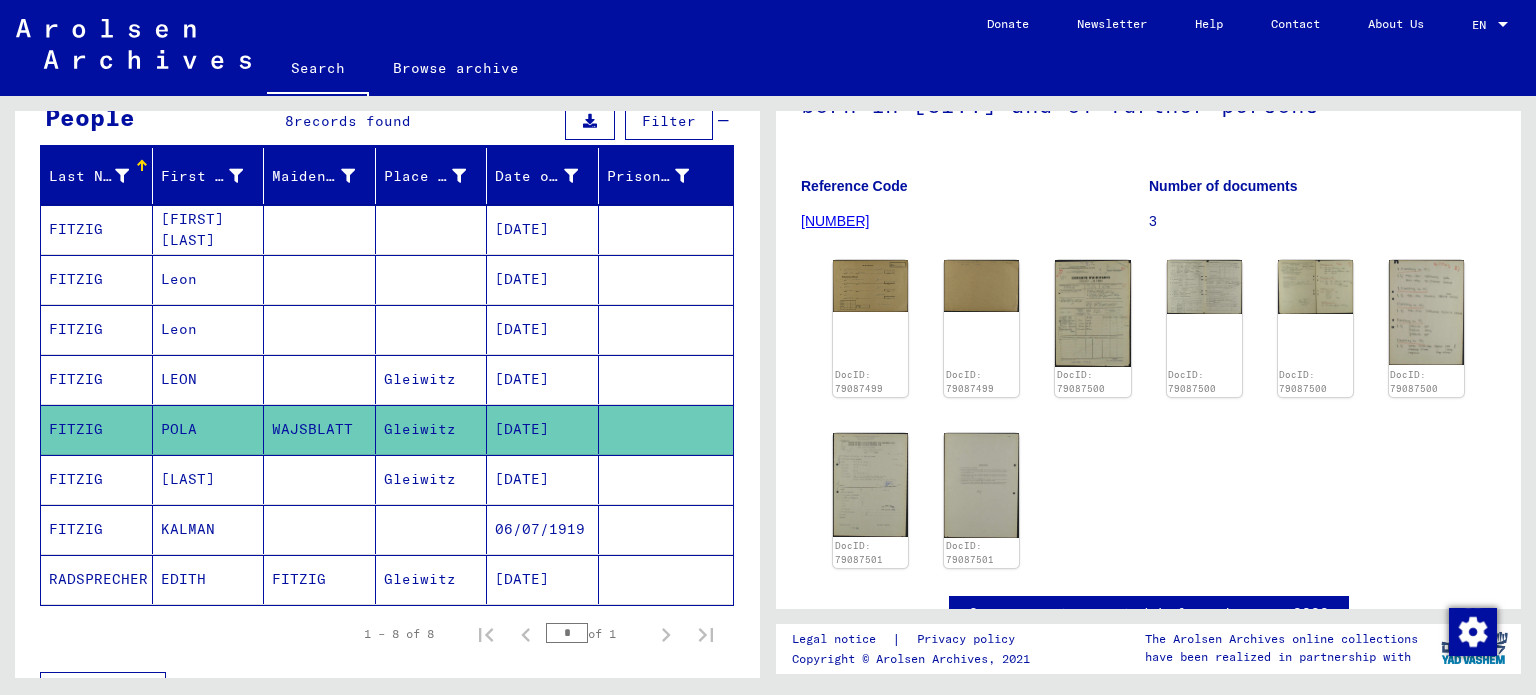 click on "[LAST]" at bounding box center (209, 529) 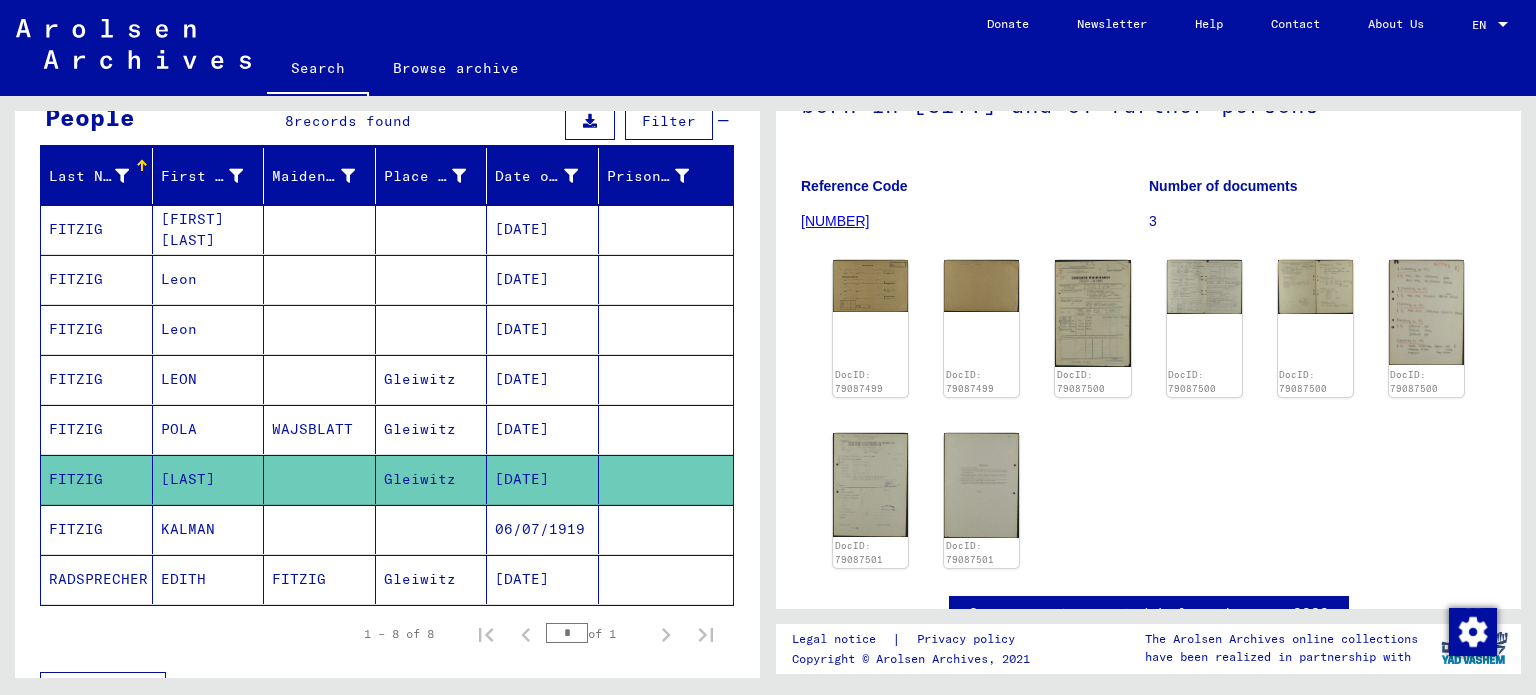 click on "[LAST]" 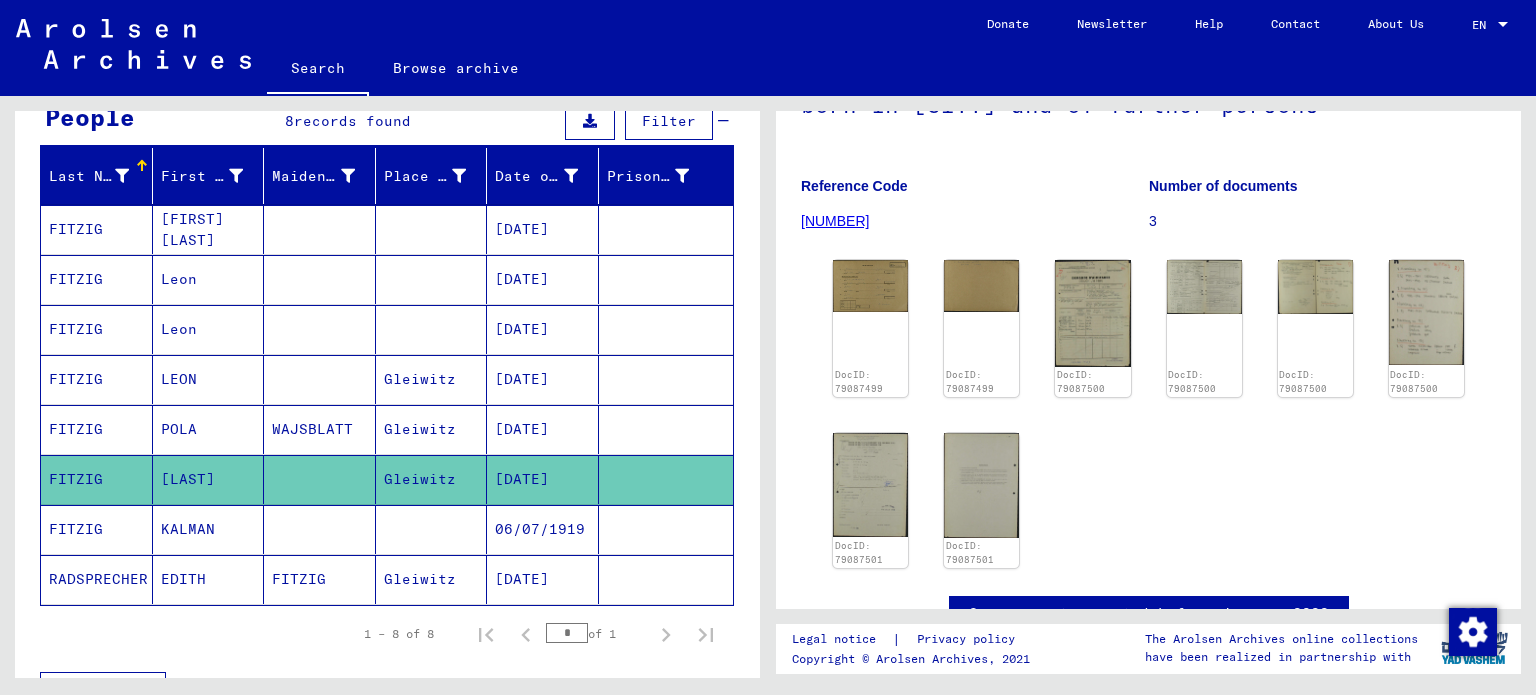 click on "KALMAN" at bounding box center [209, 579] 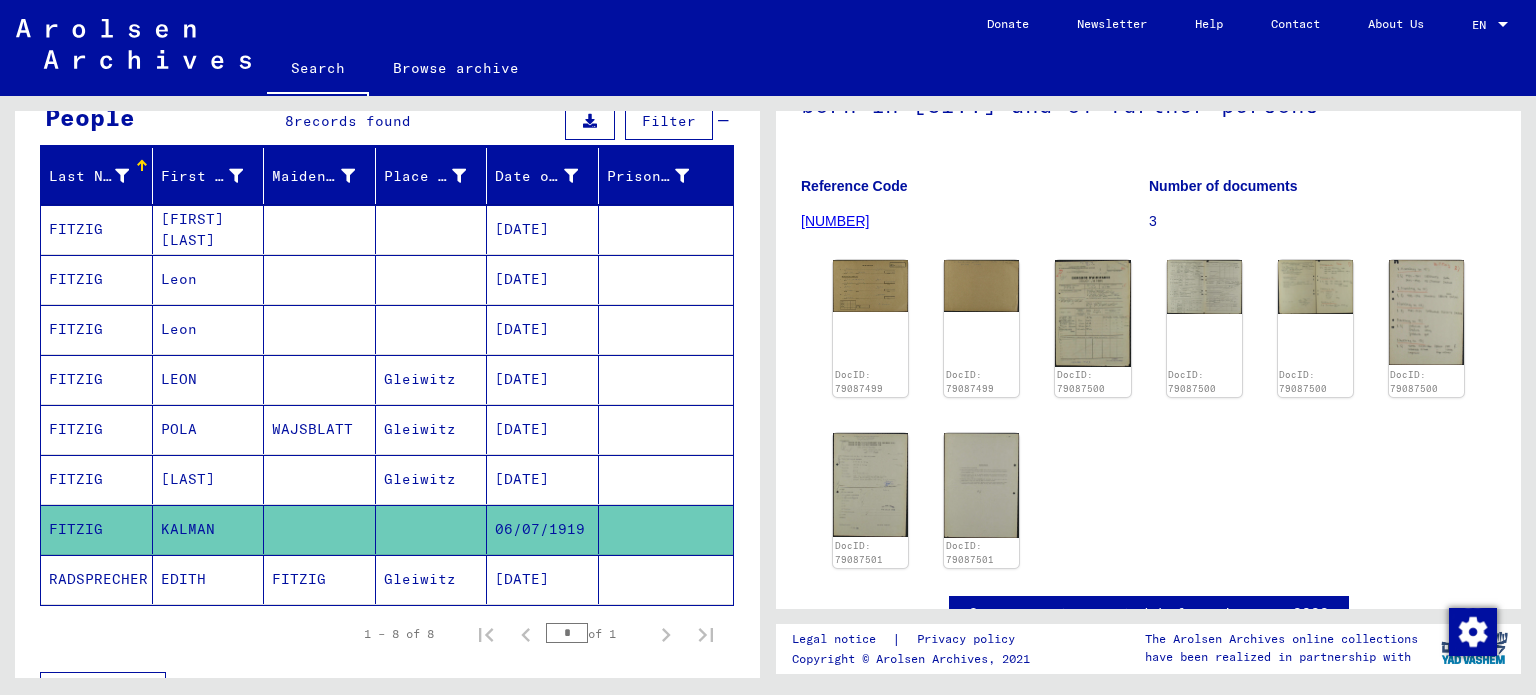 click on "KALMAN" 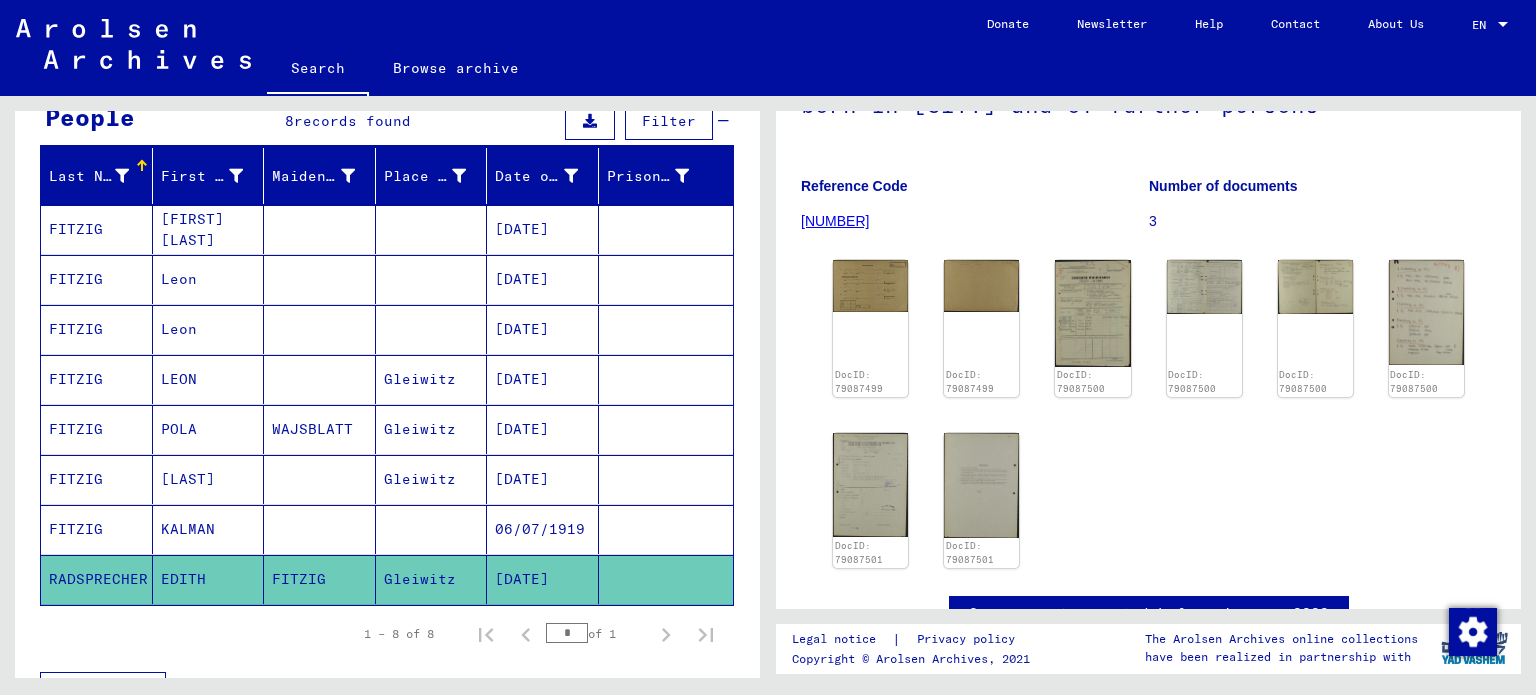 click on "EDITH" 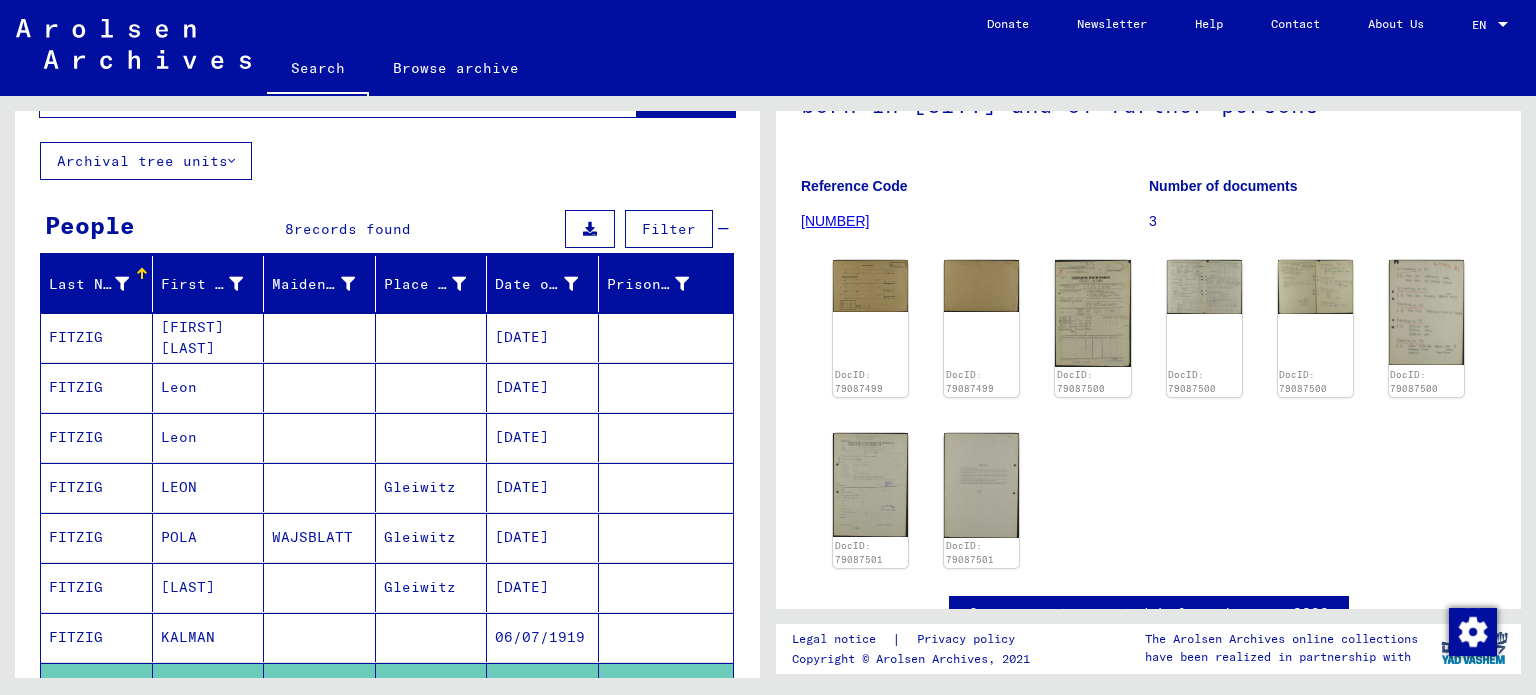 scroll, scrollTop: 0, scrollLeft: 0, axis: both 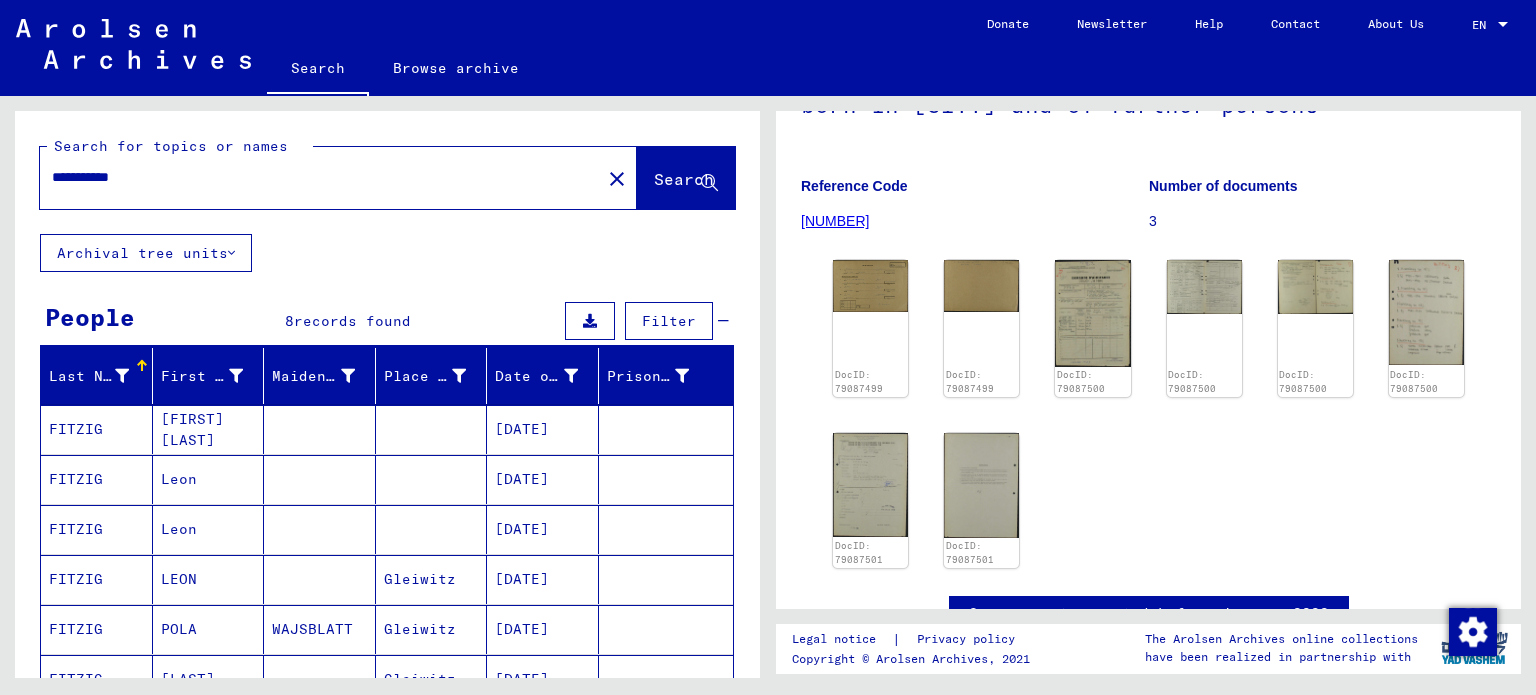 click on "[FIRST] [LAST]" at bounding box center (209, 479) 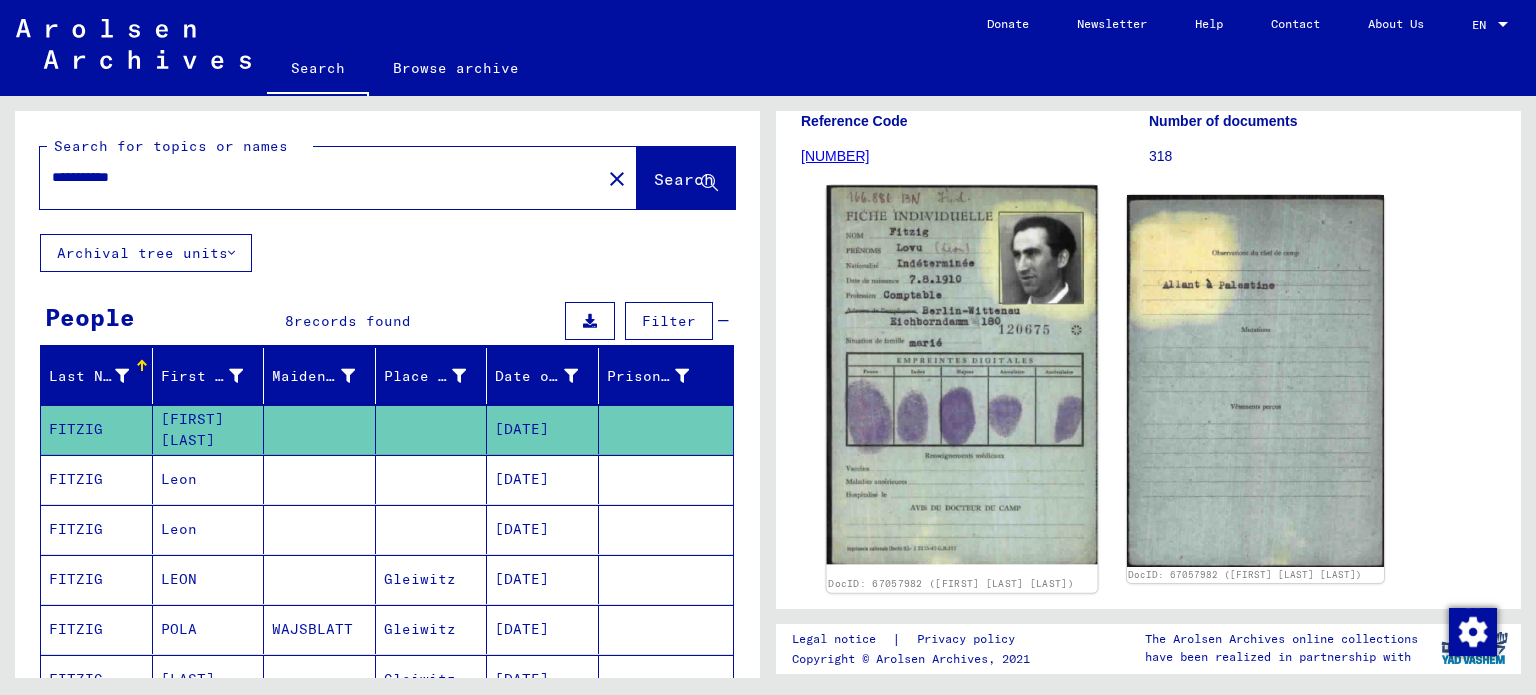 scroll, scrollTop: 300, scrollLeft: 0, axis: vertical 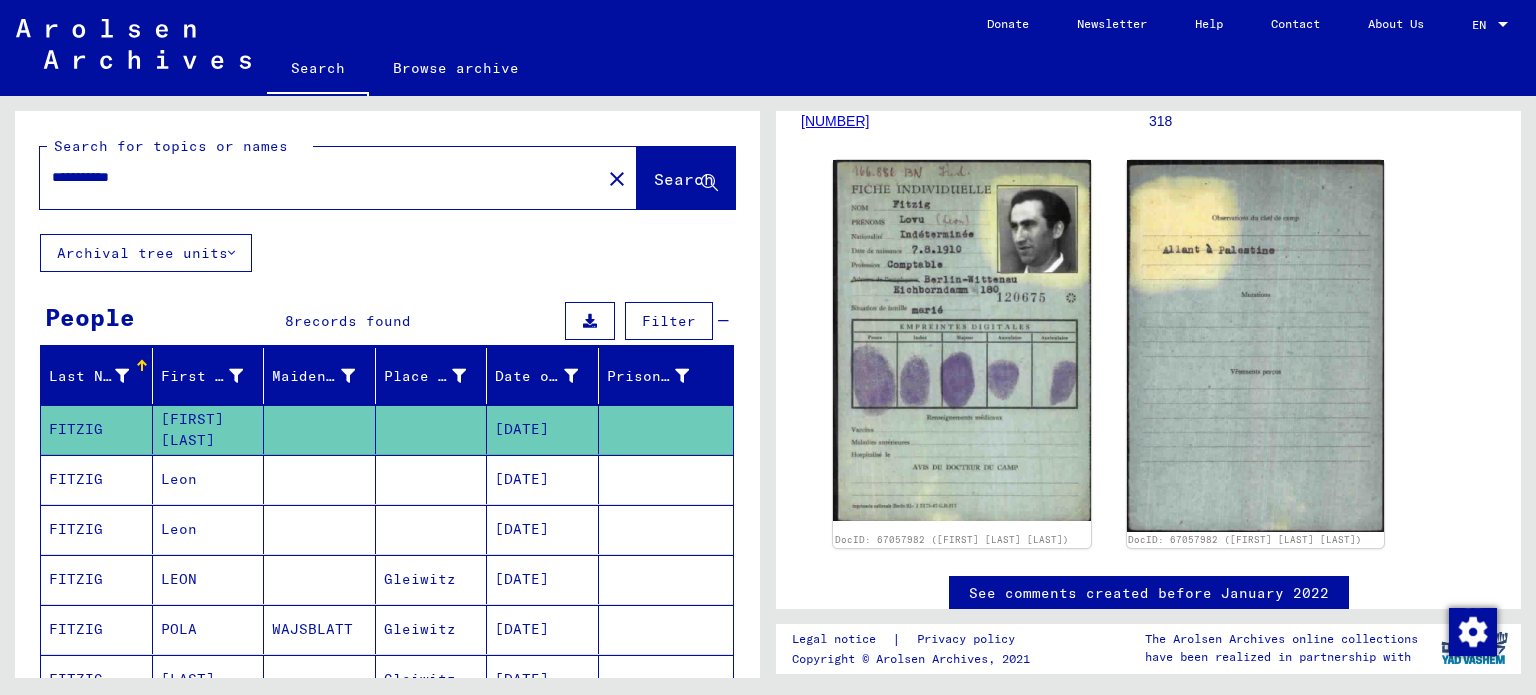 click on "Leon" at bounding box center [209, 529] 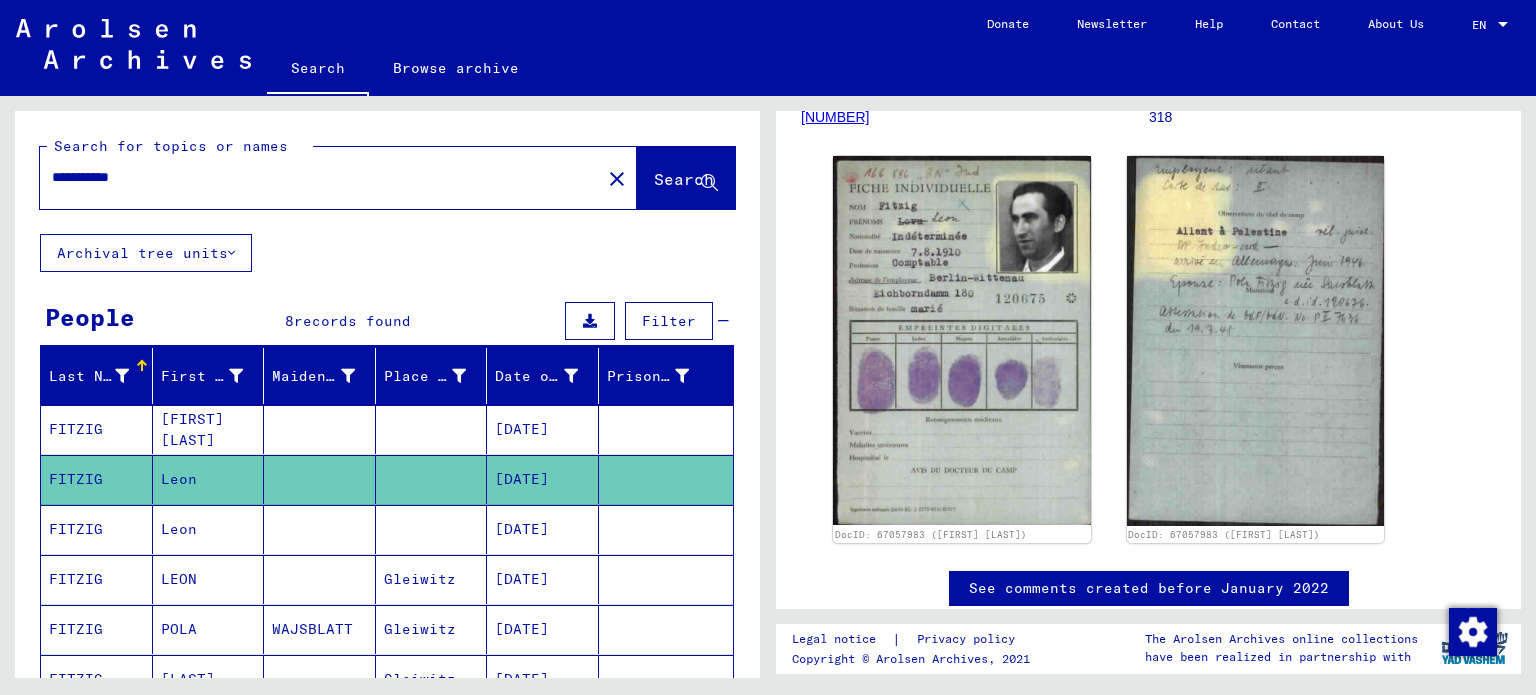 scroll, scrollTop: 400, scrollLeft: 0, axis: vertical 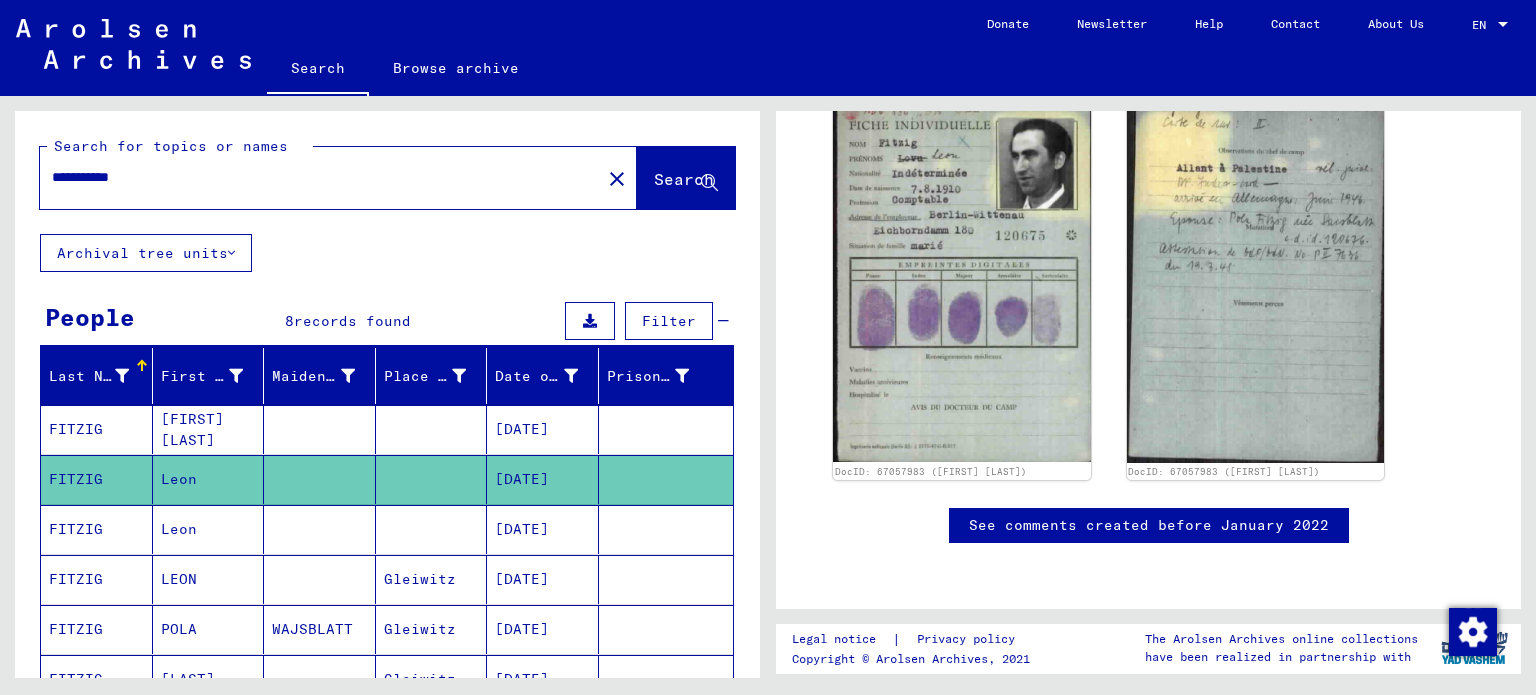click on "POLA" at bounding box center [209, 679] 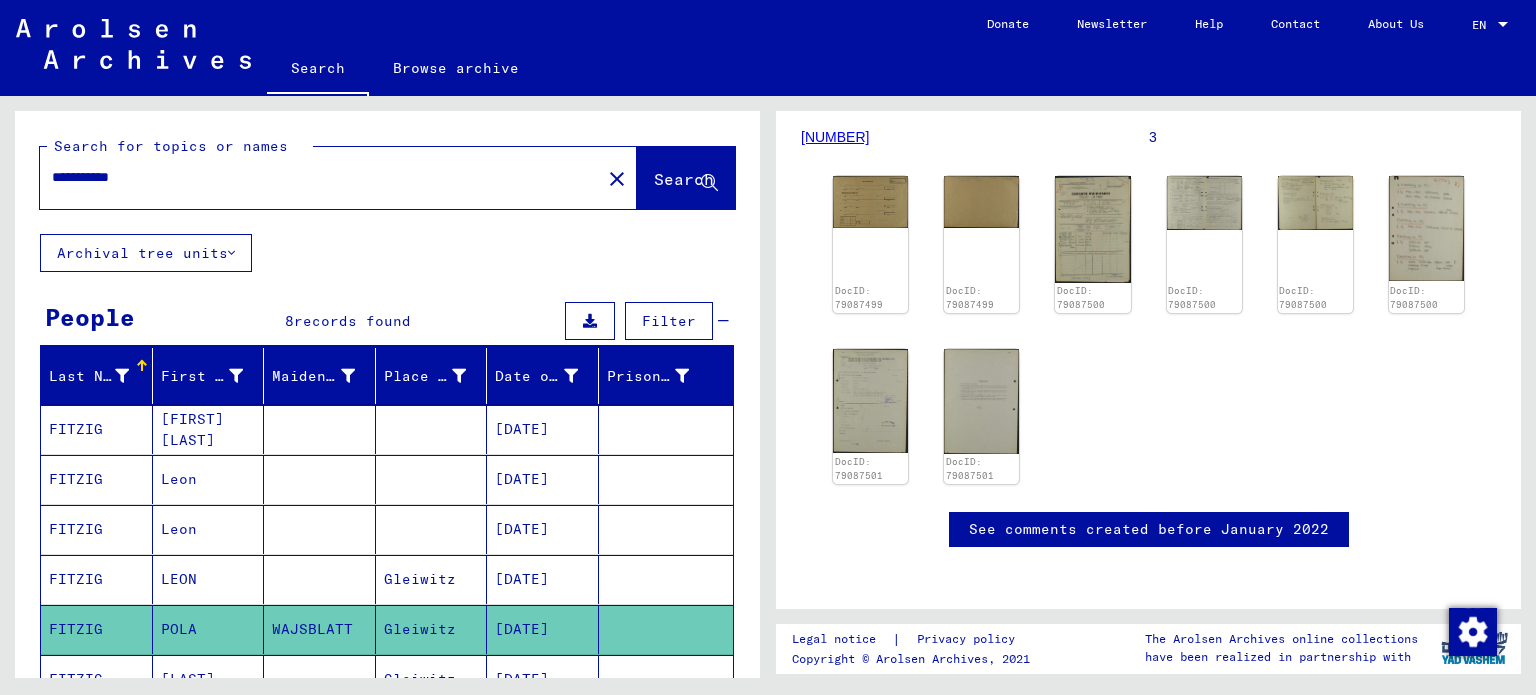 scroll, scrollTop: 300, scrollLeft: 0, axis: vertical 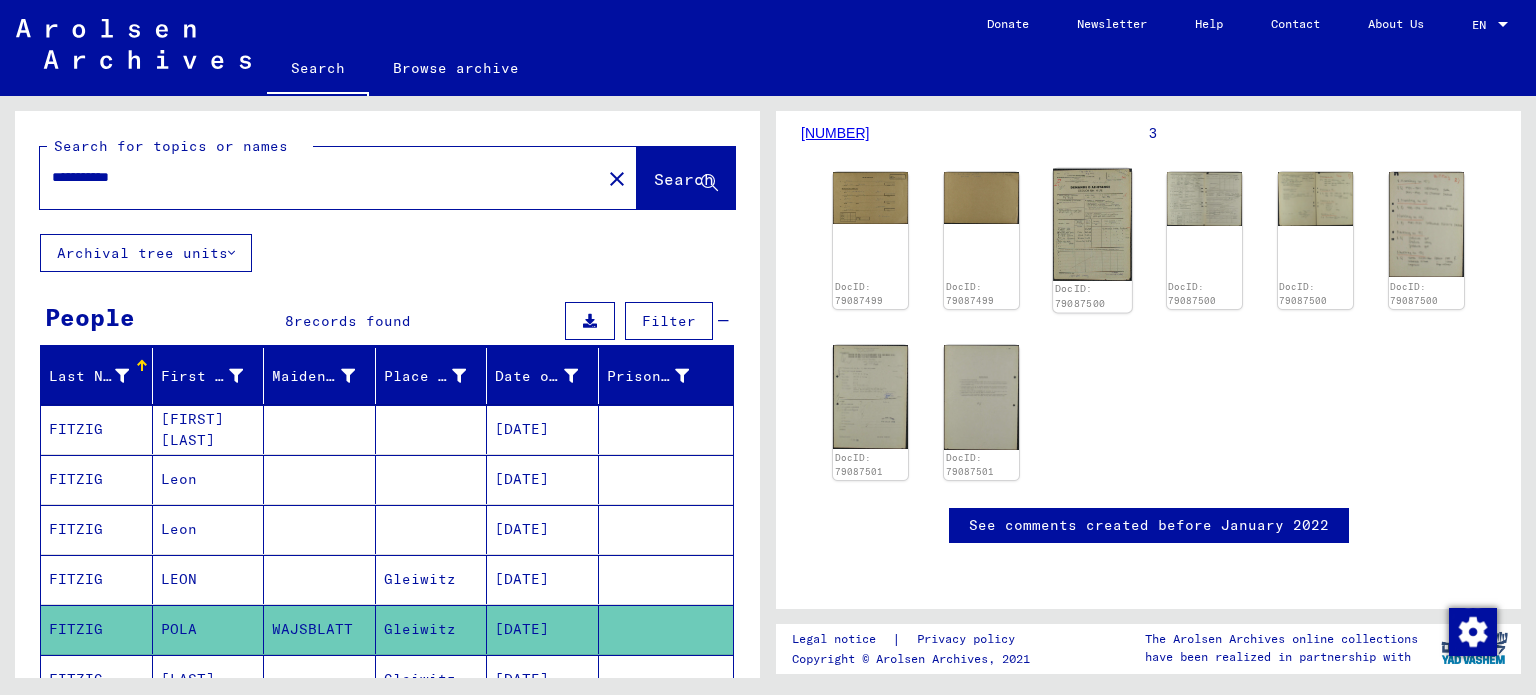 click 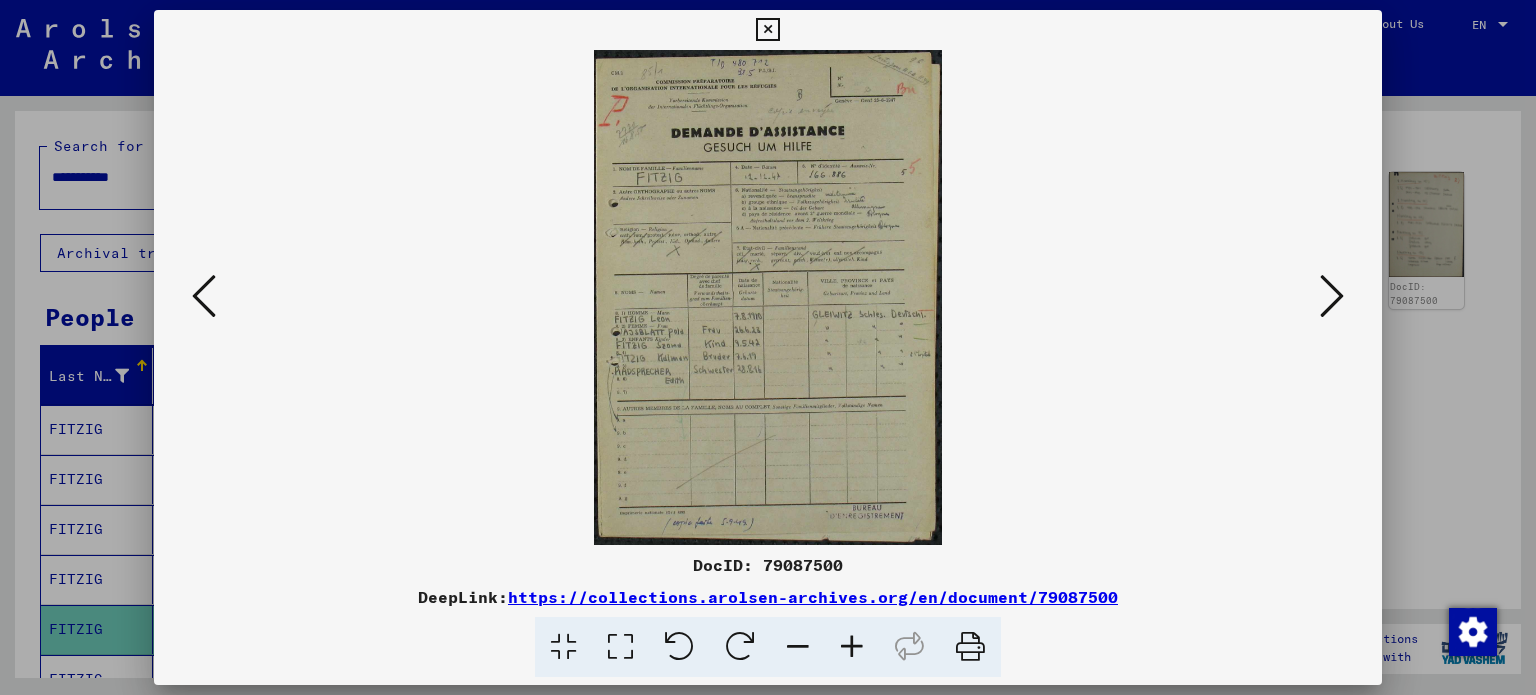 click at bounding box center (852, 647) 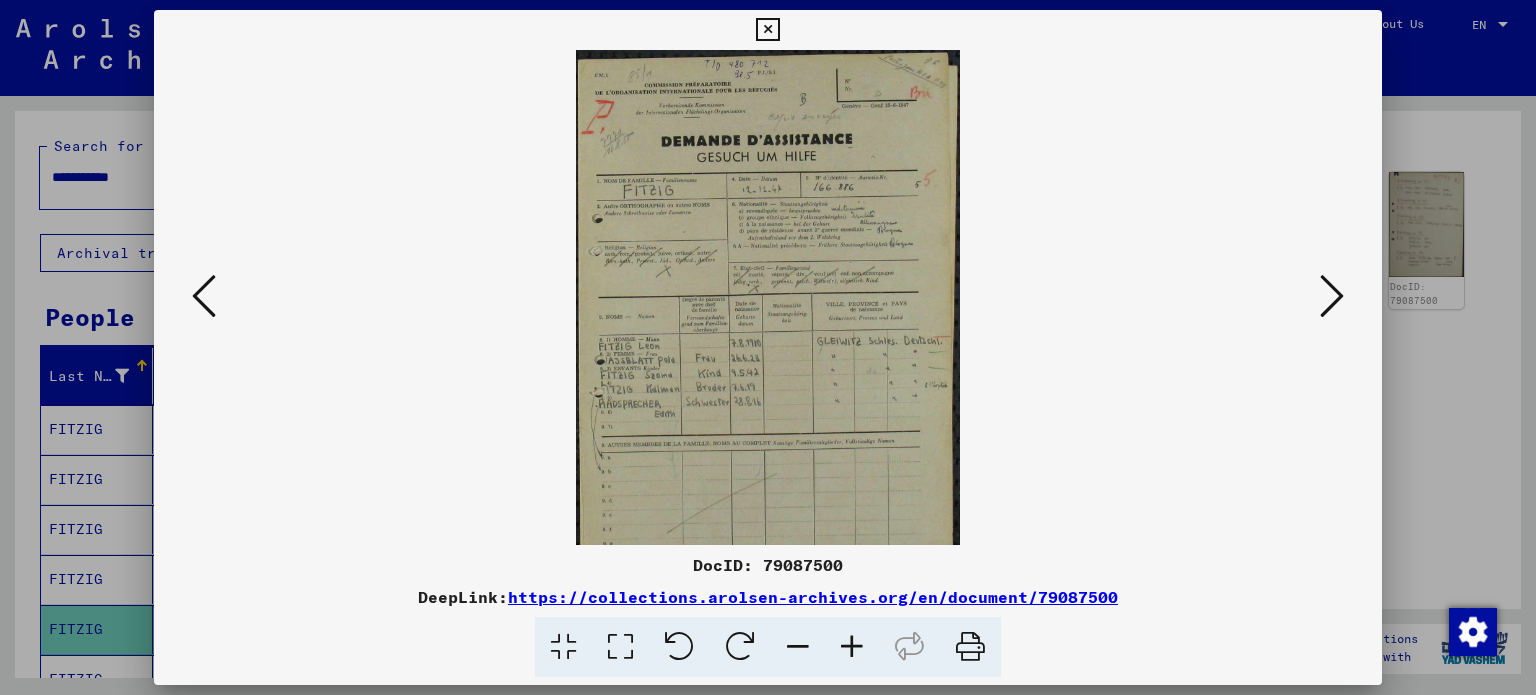 click at bounding box center [852, 647] 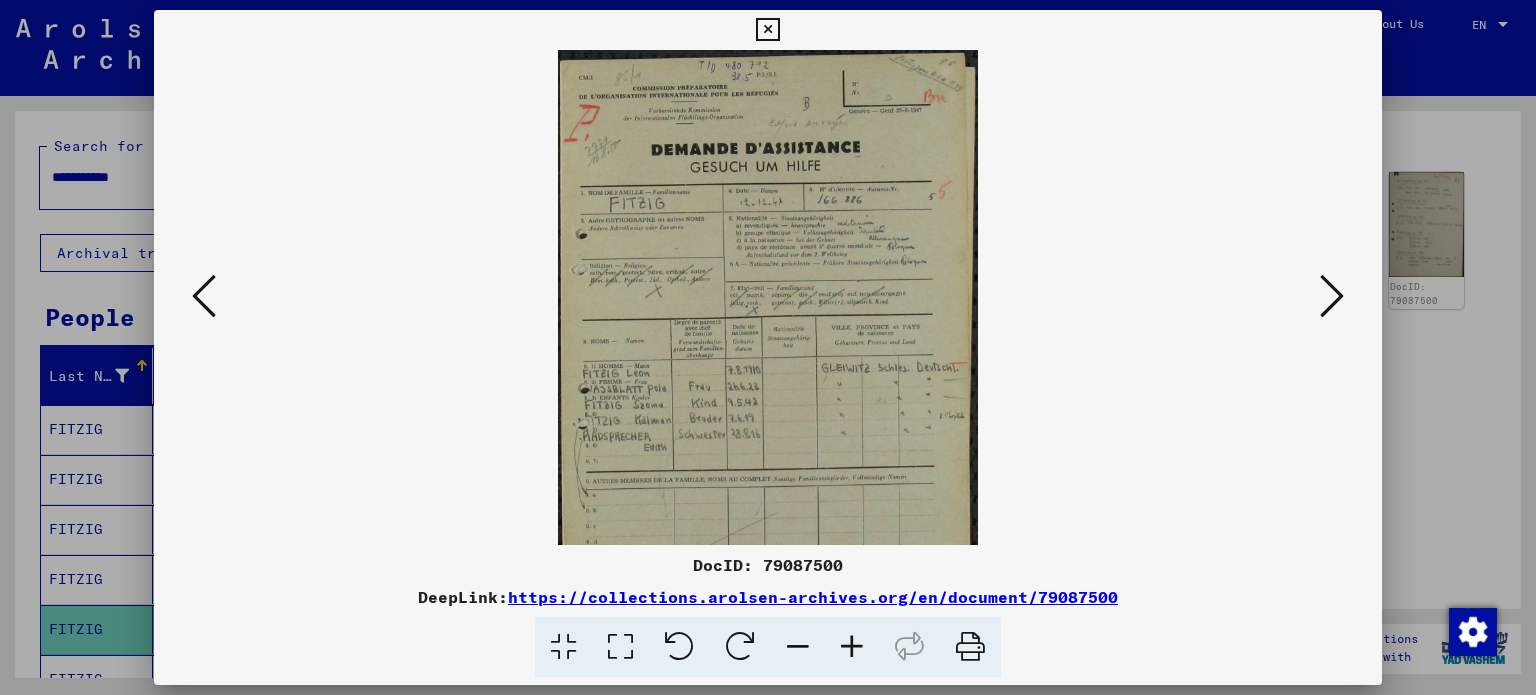 click at bounding box center (852, 647) 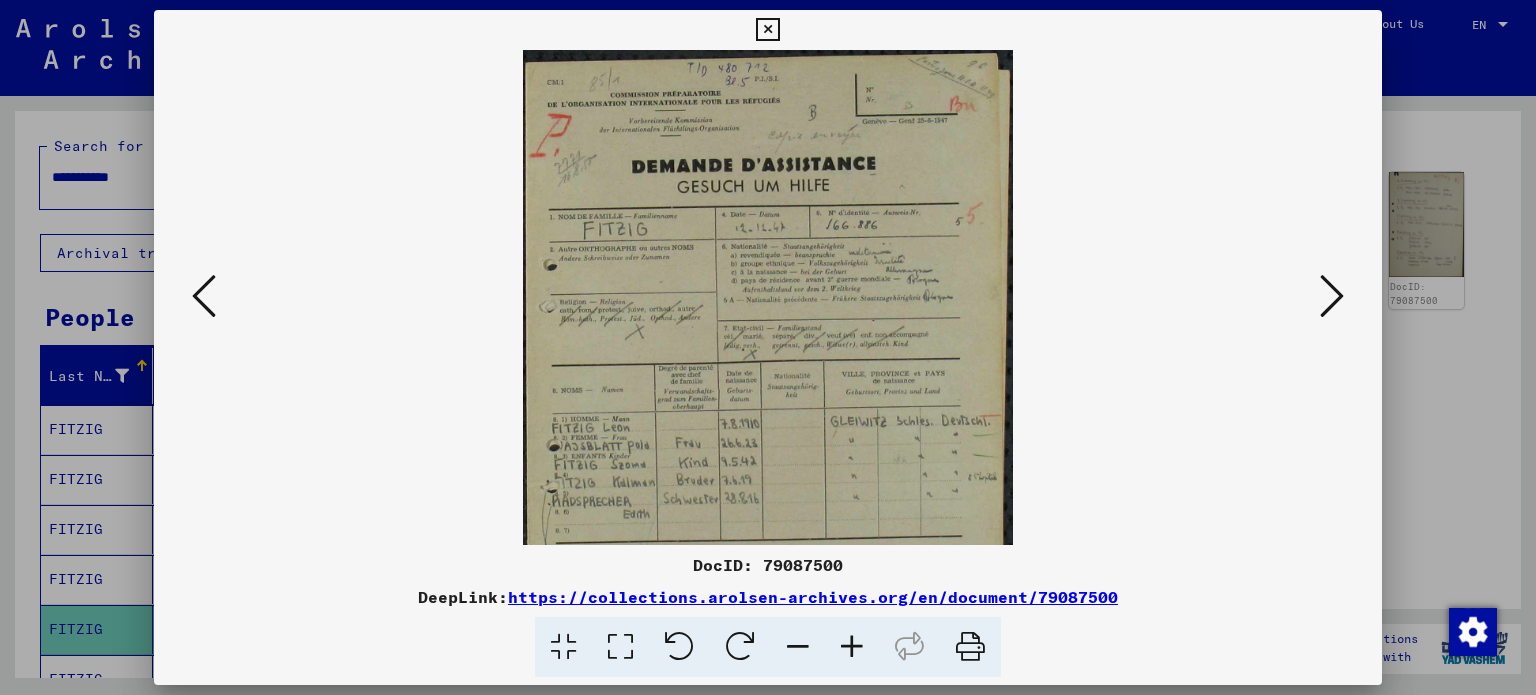 click at bounding box center (767, 30) 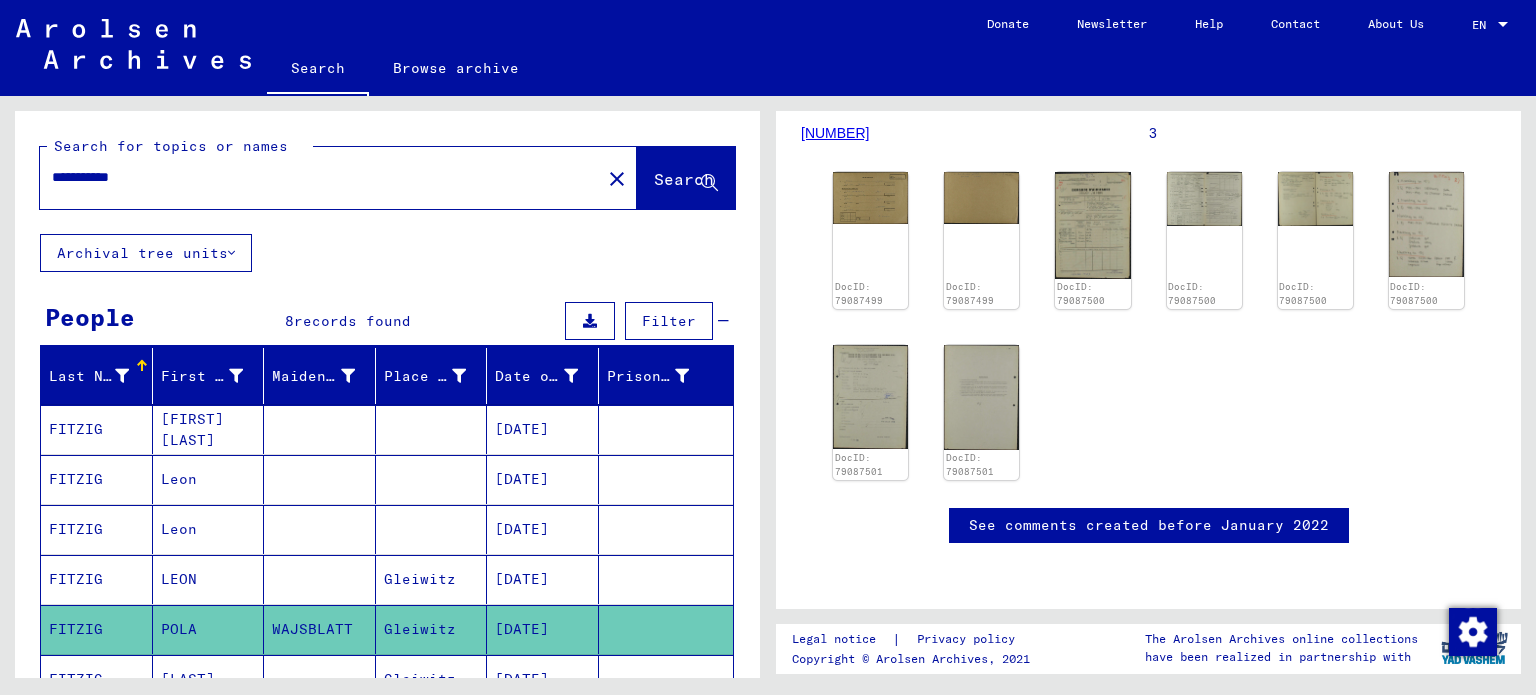 click on "FITZIG" at bounding box center [97, 479] 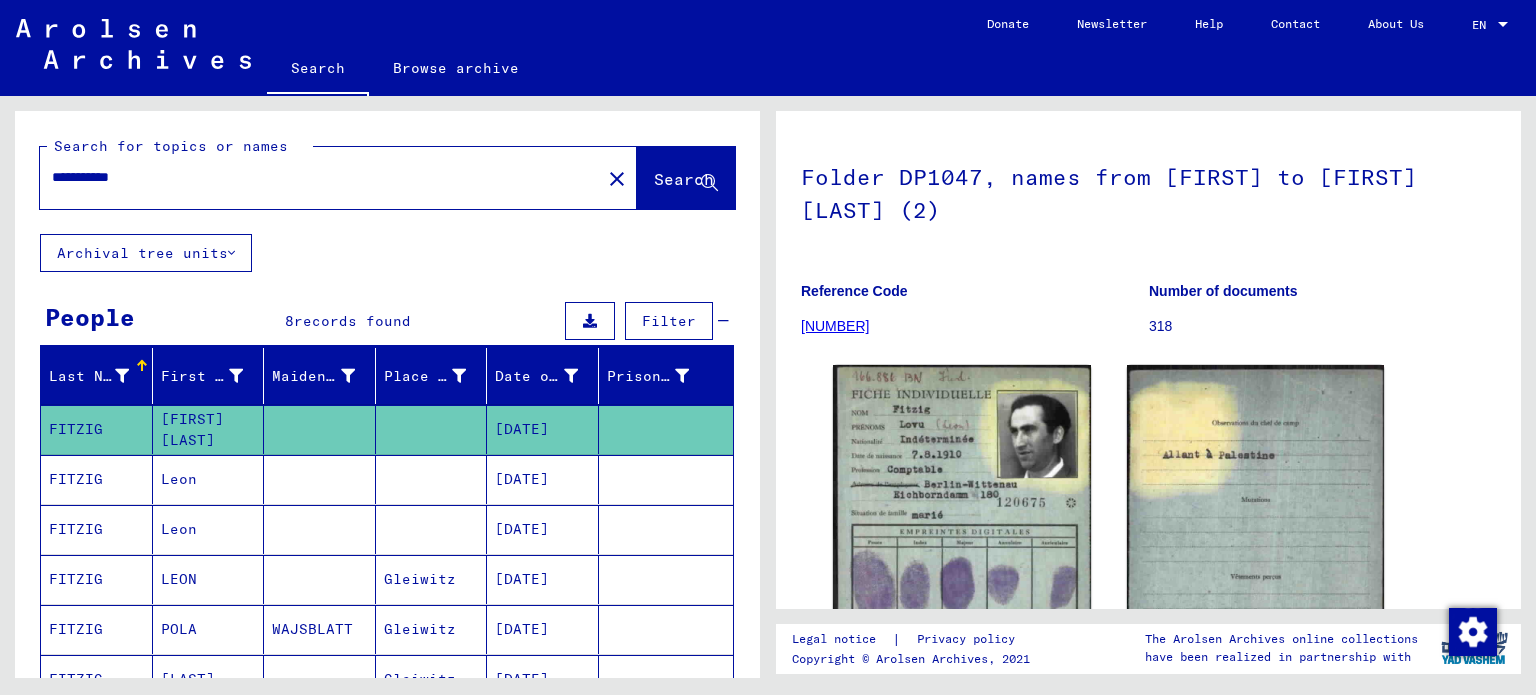 scroll, scrollTop: 200, scrollLeft: 0, axis: vertical 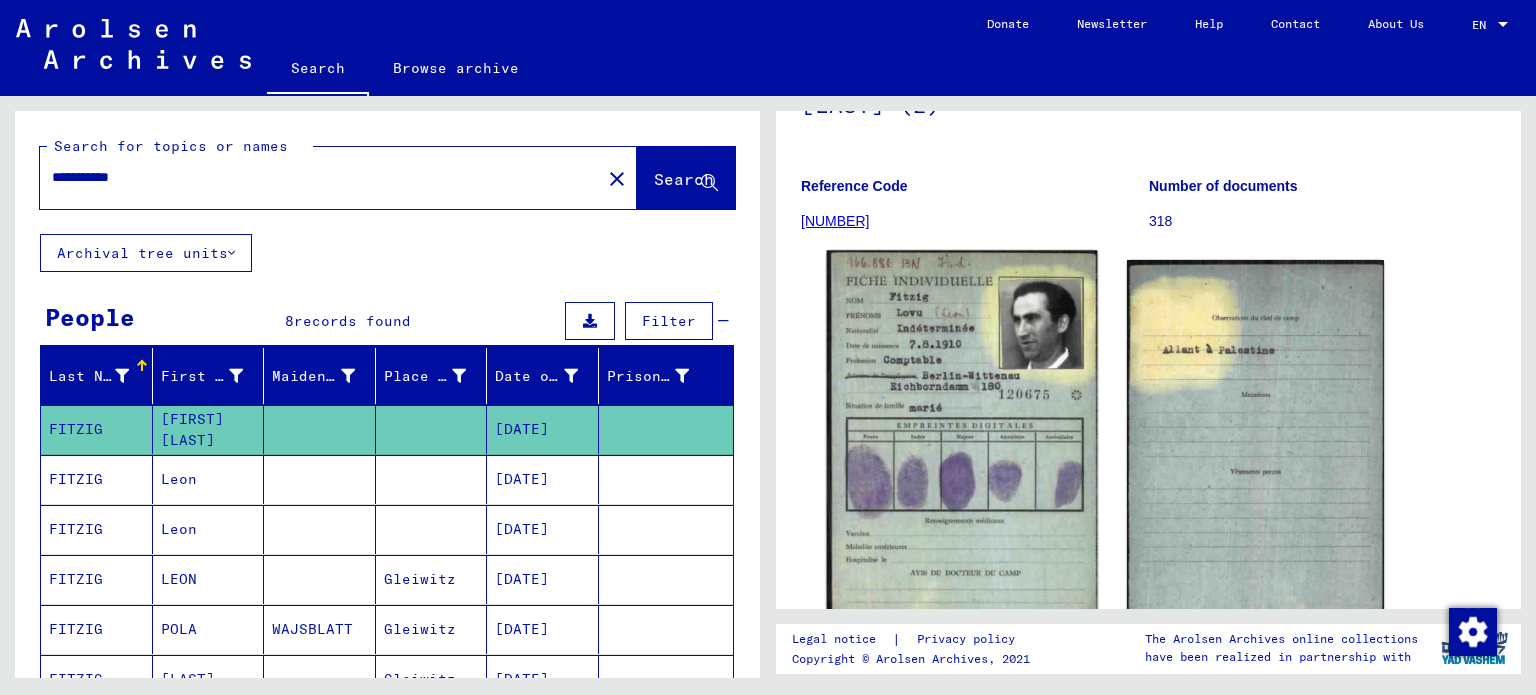 click 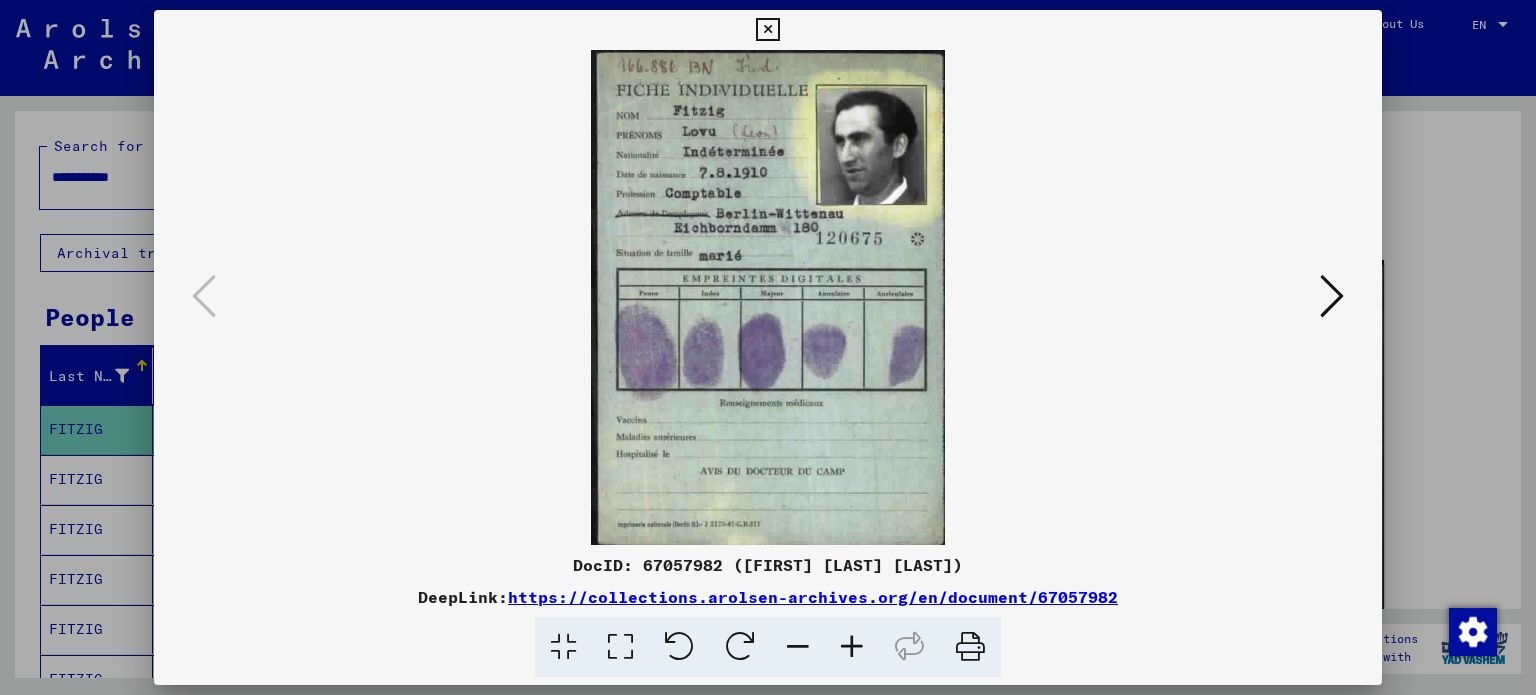 click at bounding box center [767, 30] 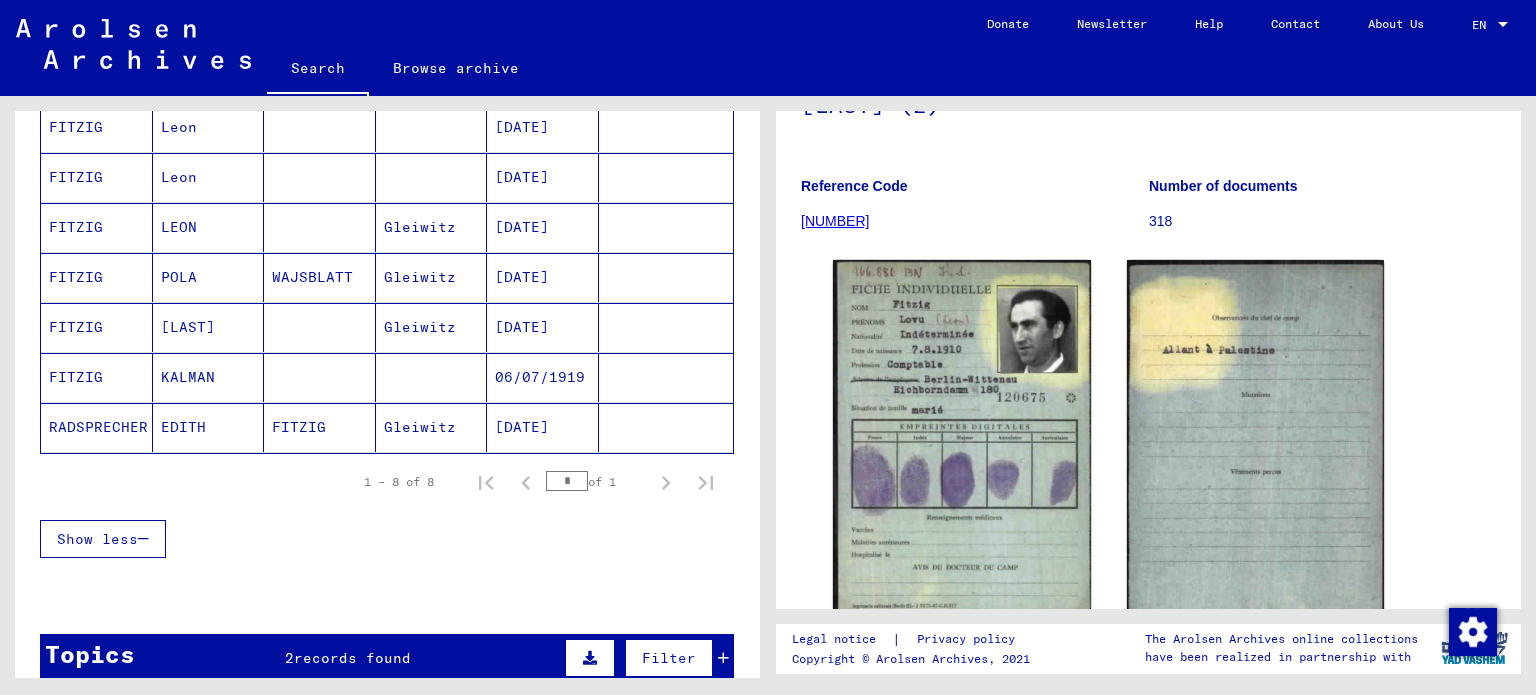 scroll, scrollTop: 400, scrollLeft: 0, axis: vertical 